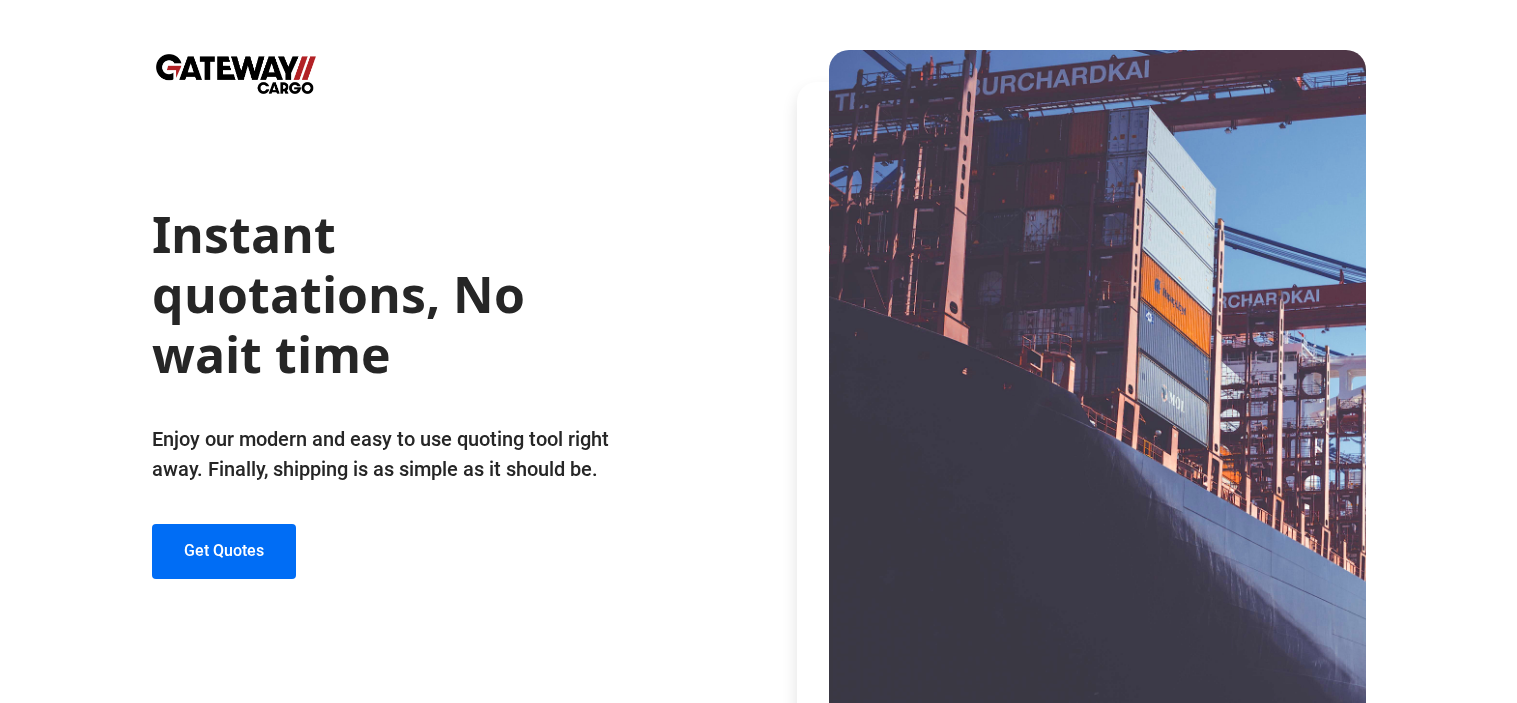 scroll, scrollTop: 0, scrollLeft: 0, axis: both 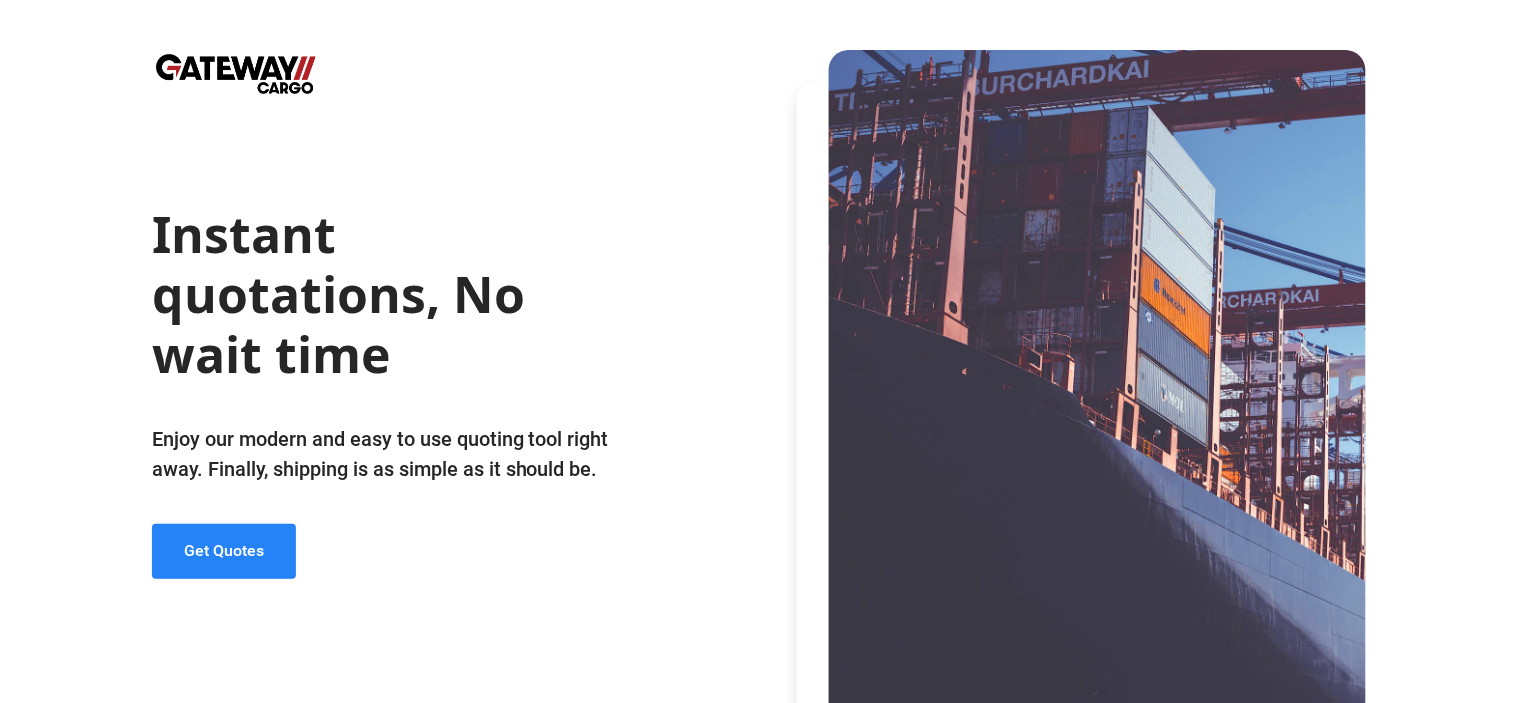 click on "Get Quotes" 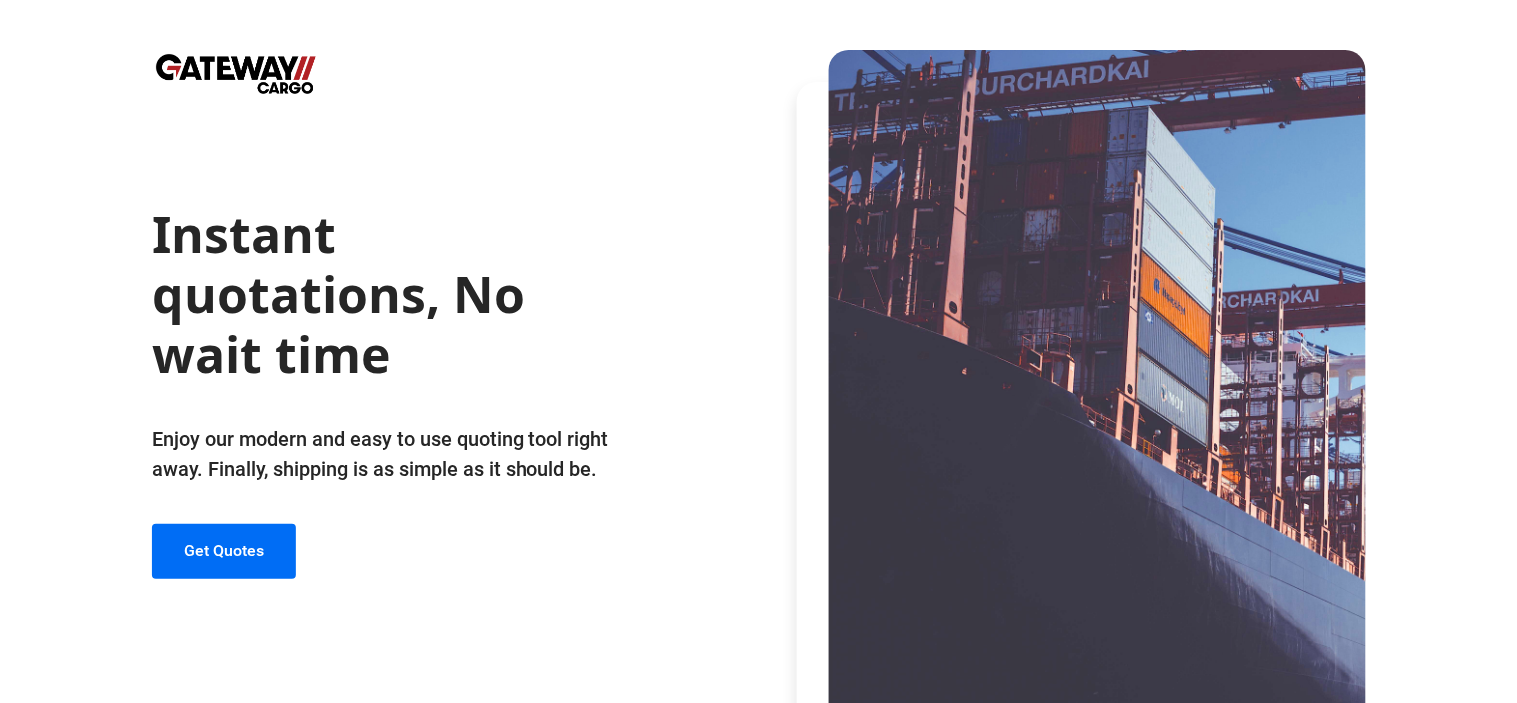 type 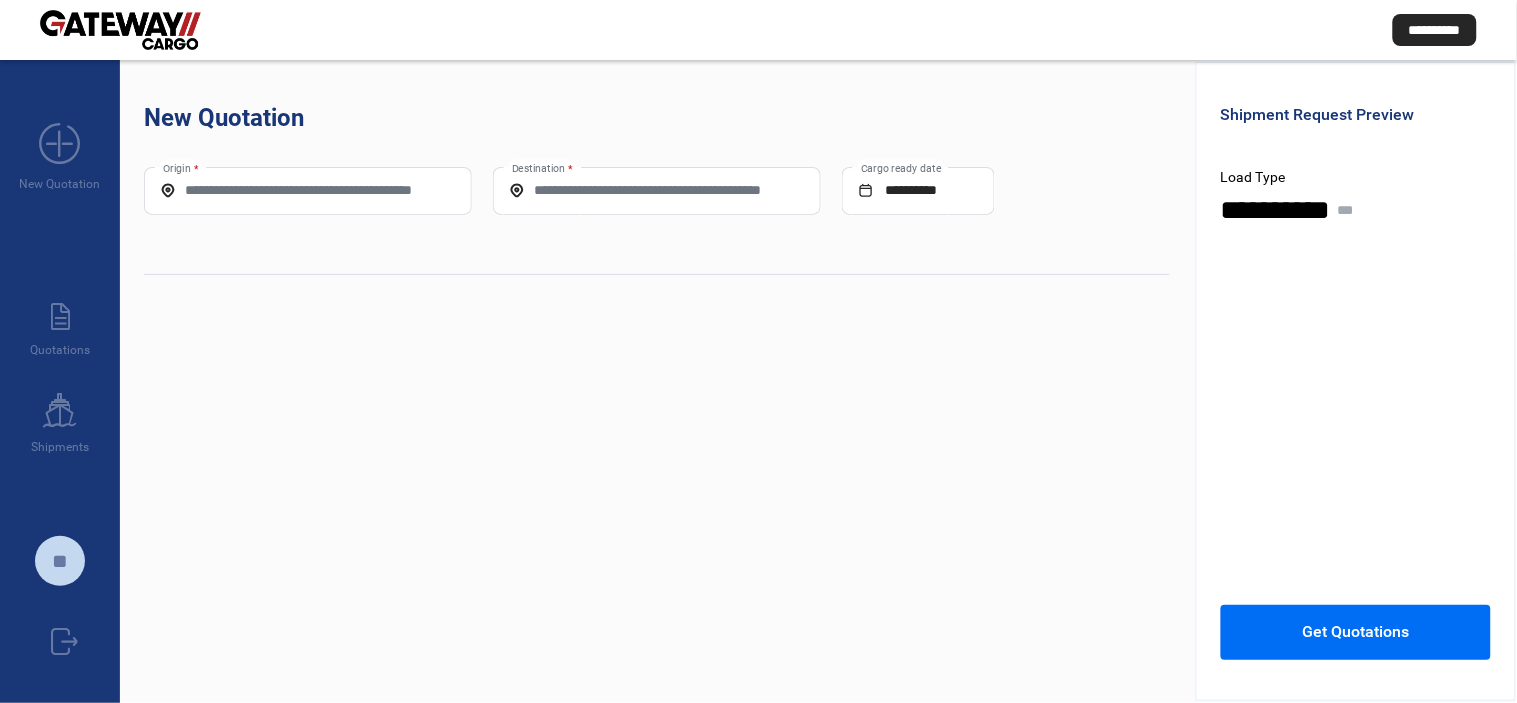click on "Origin *" at bounding box center (308, 190) 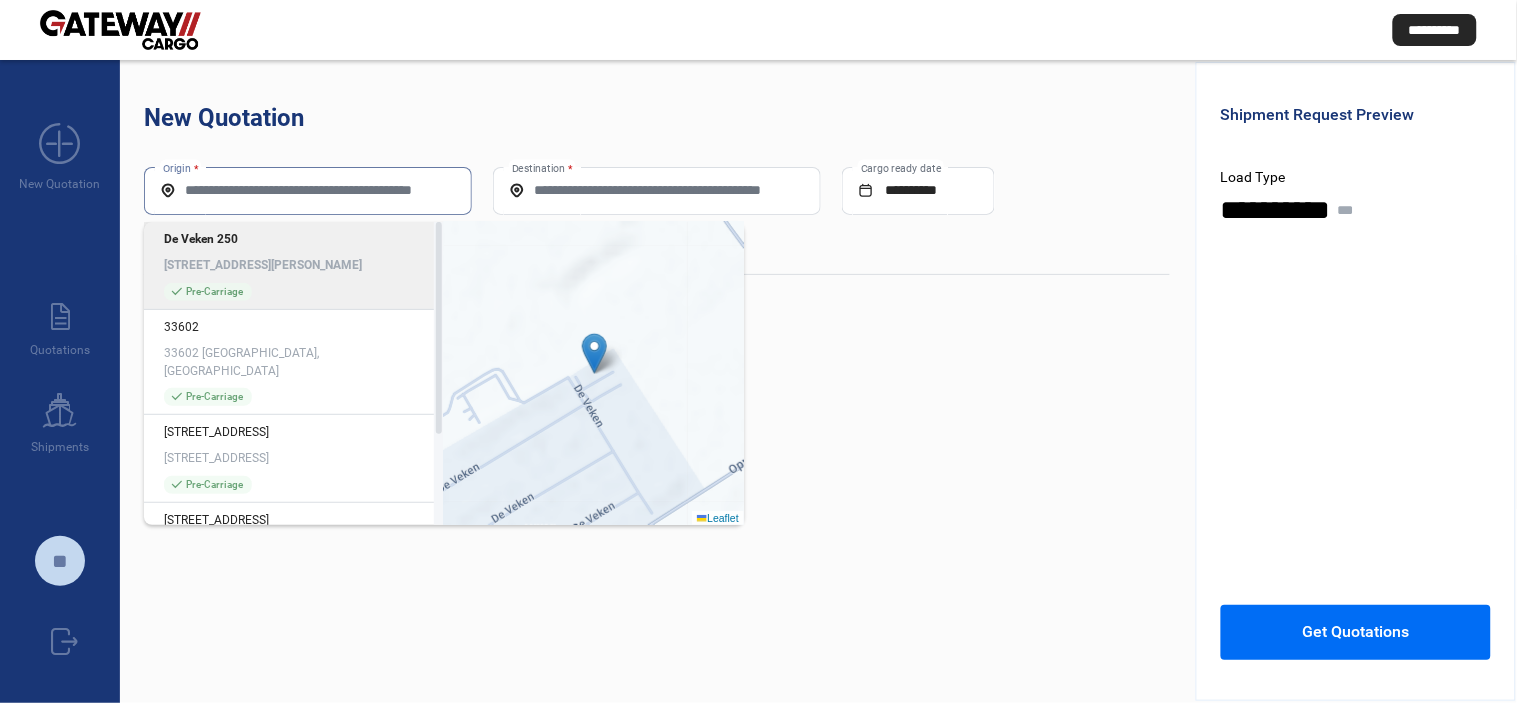paste on "**********" 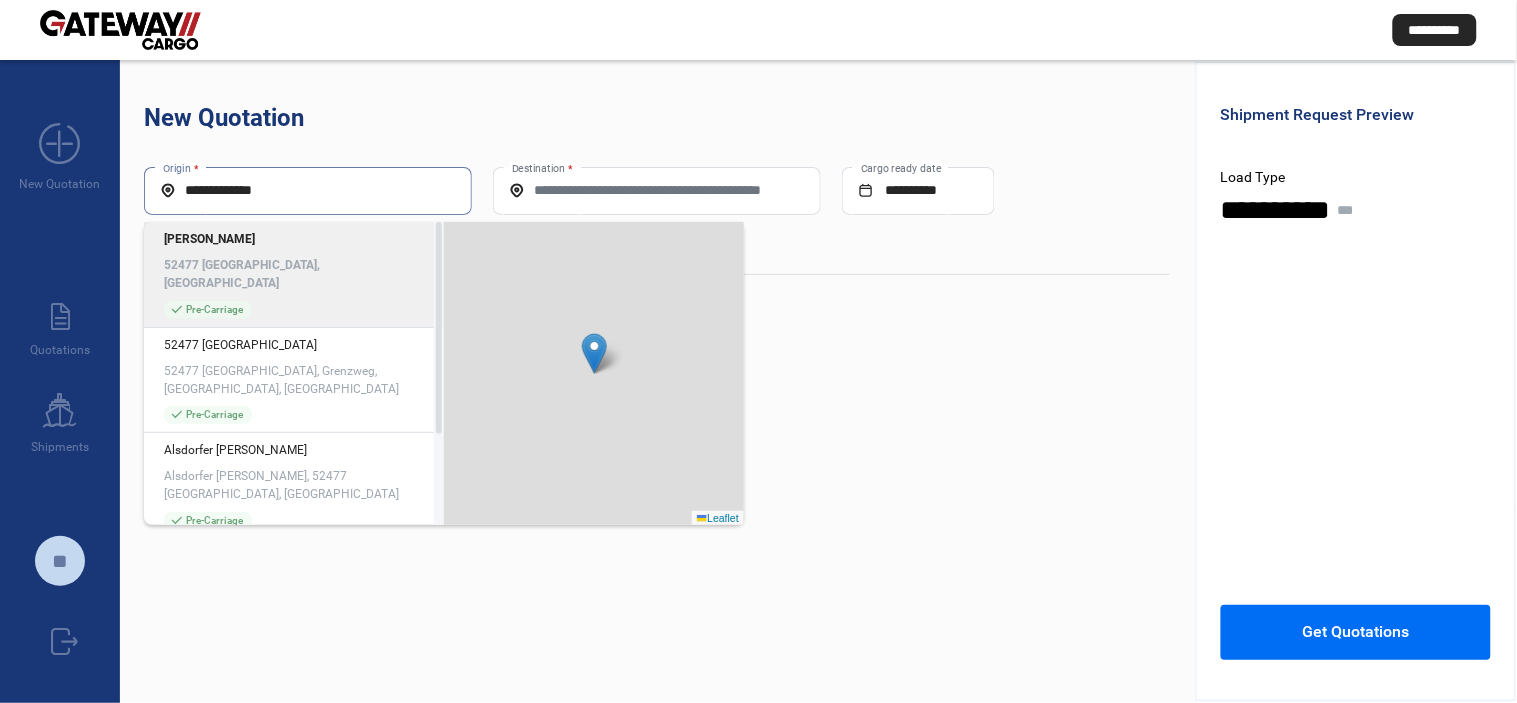 click on "[PERSON_NAME]" 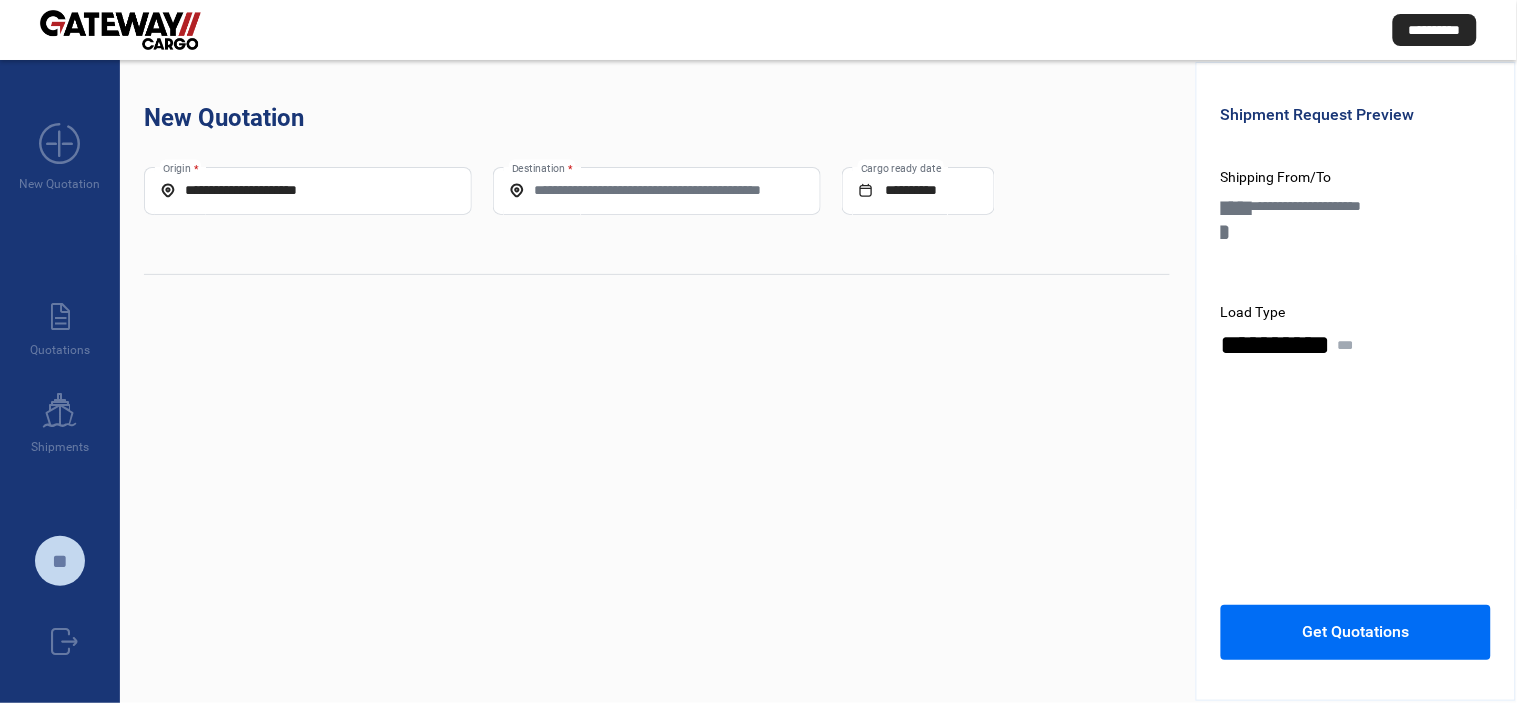 click on "Destination *" 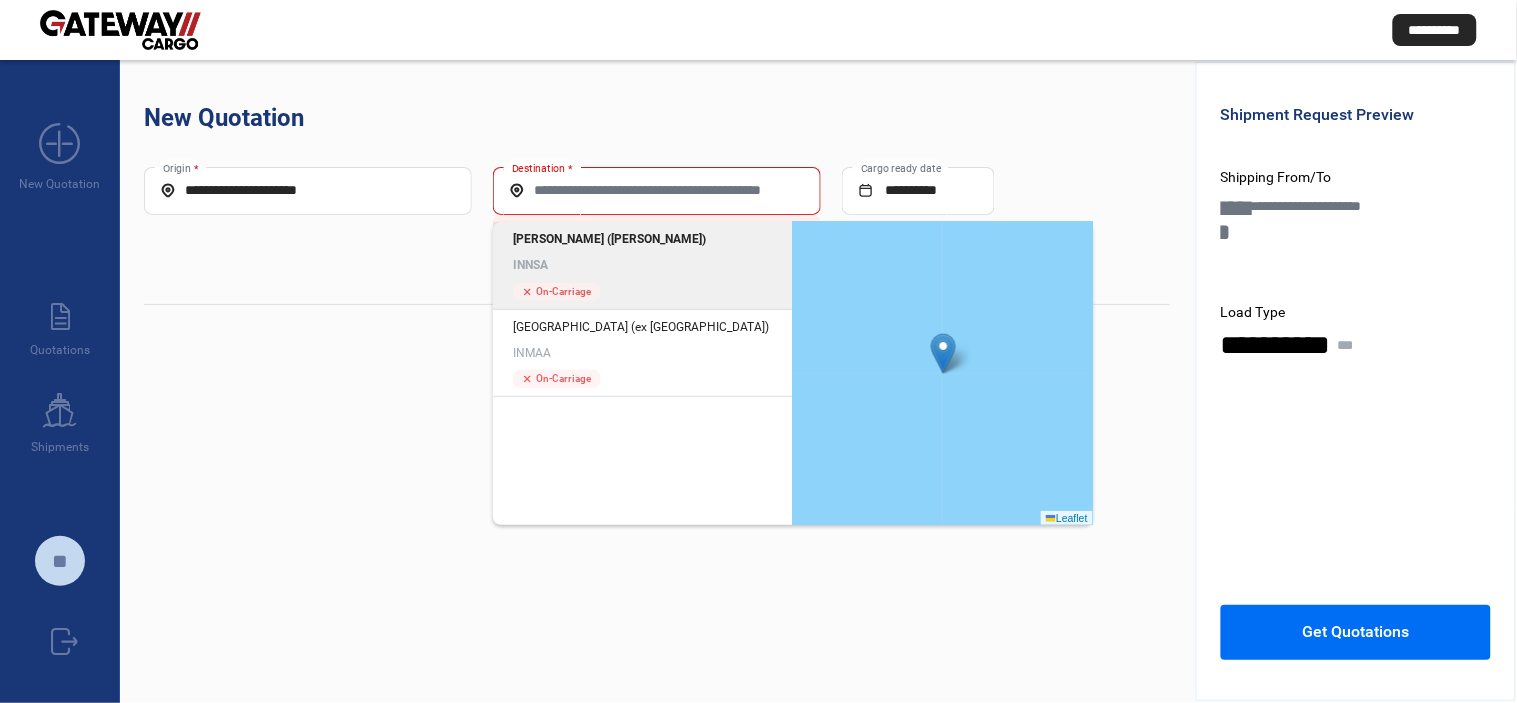 click on "[PERSON_NAME] ([PERSON_NAME])" 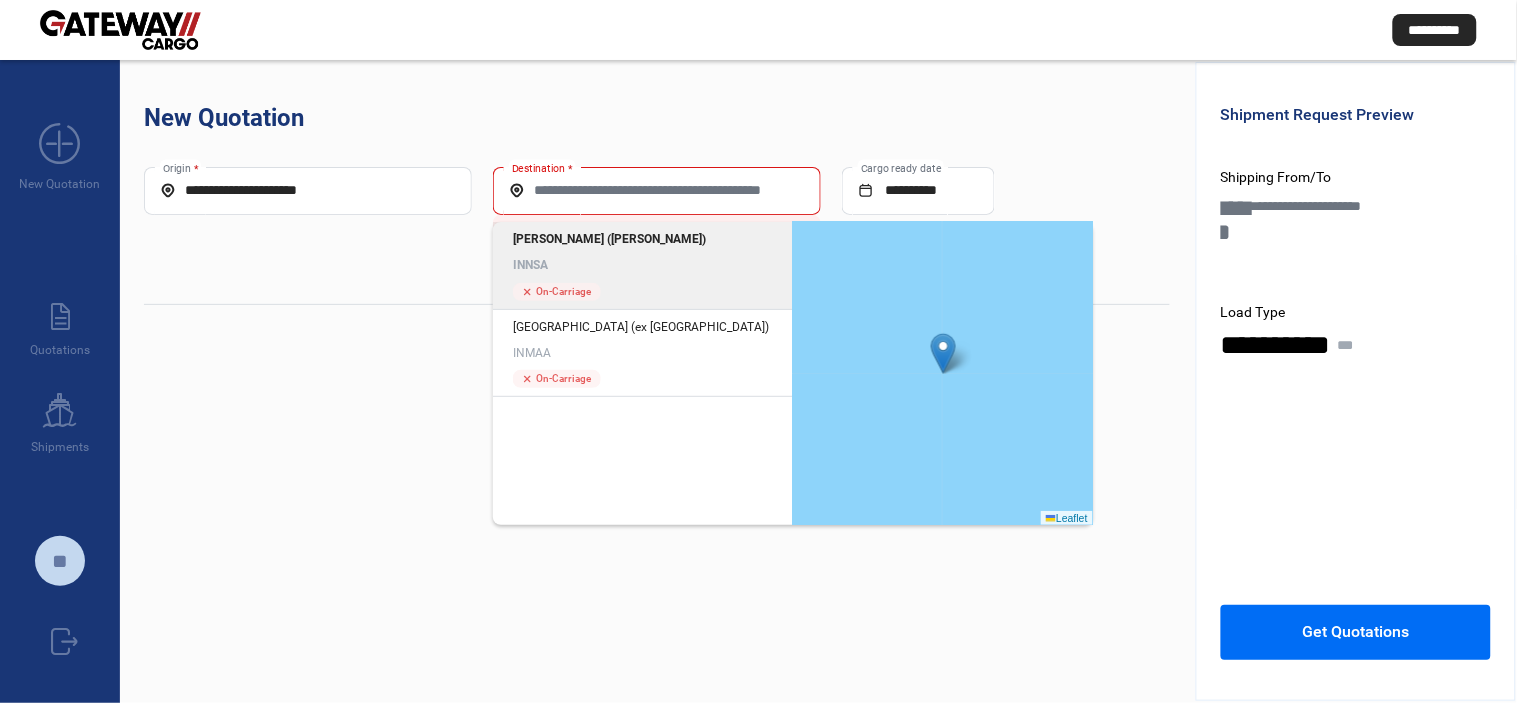 type on "*****" 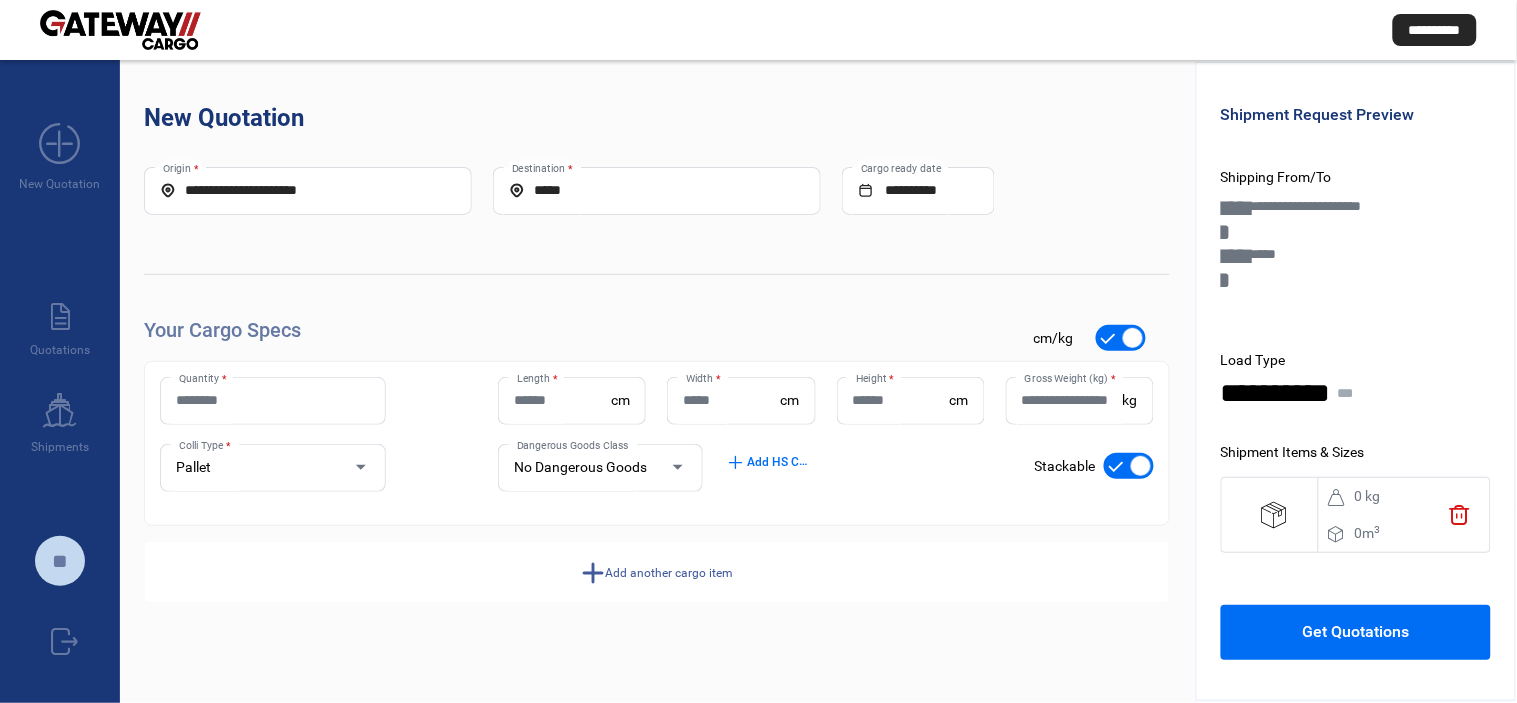 click on "Pallet" at bounding box center (254, 468) 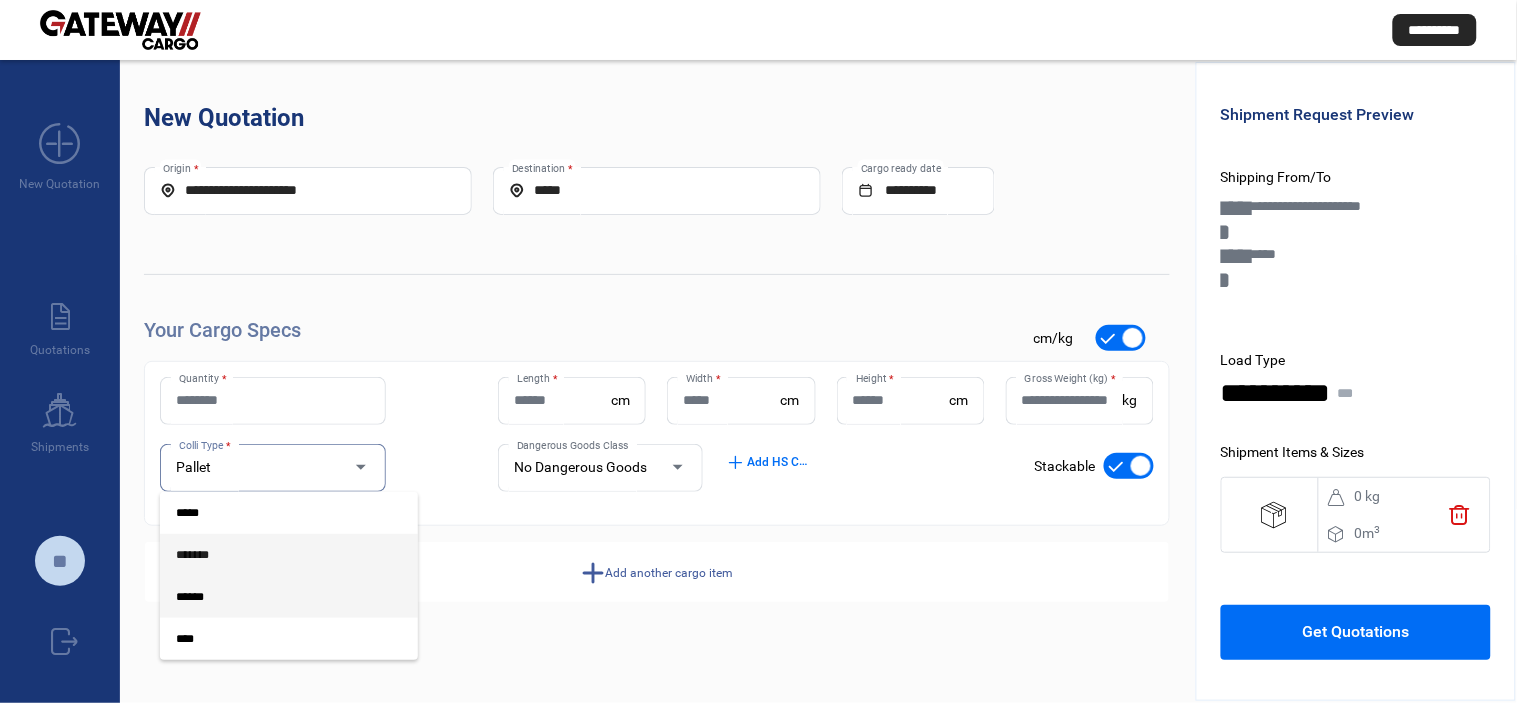 click on "*******" at bounding box center (273, 555) 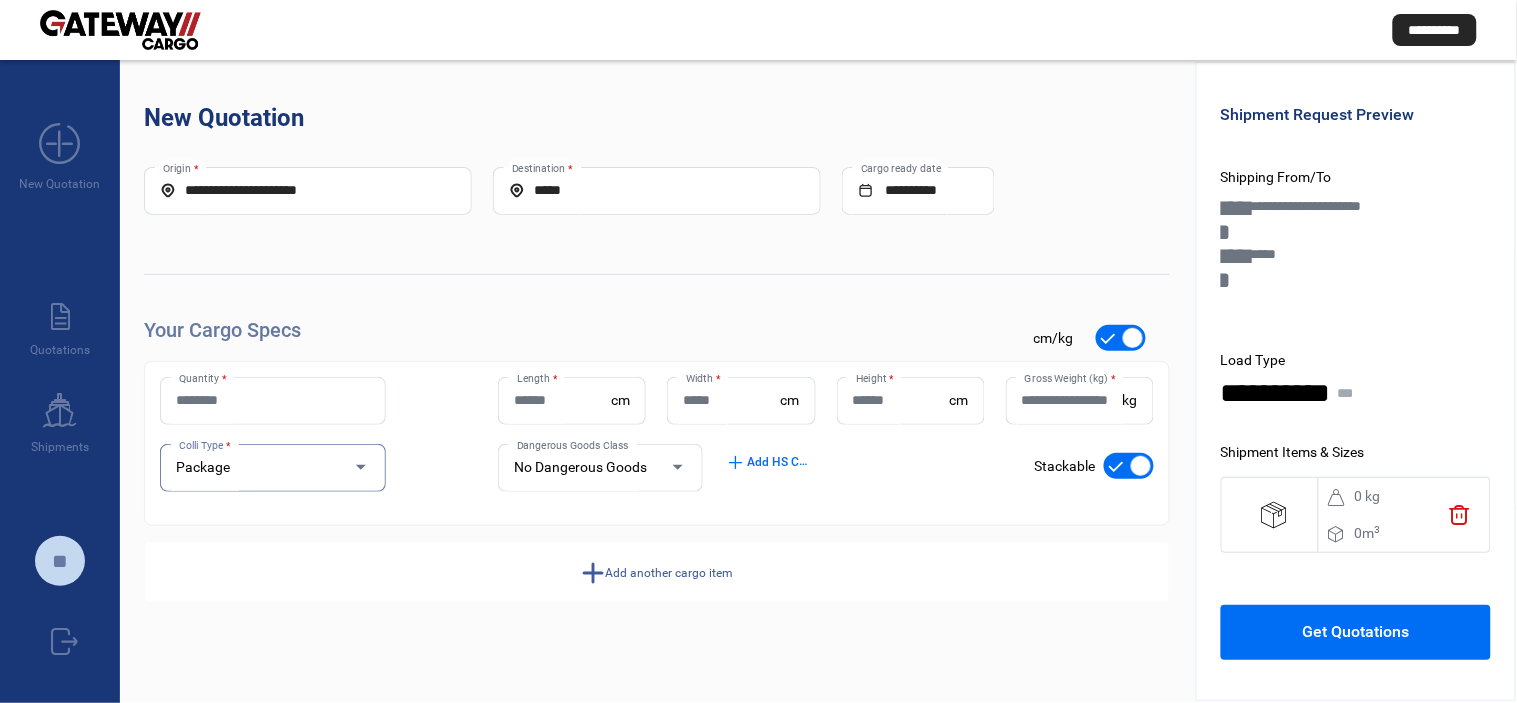 click on "Quantity *" at bounding box center (273, 400) 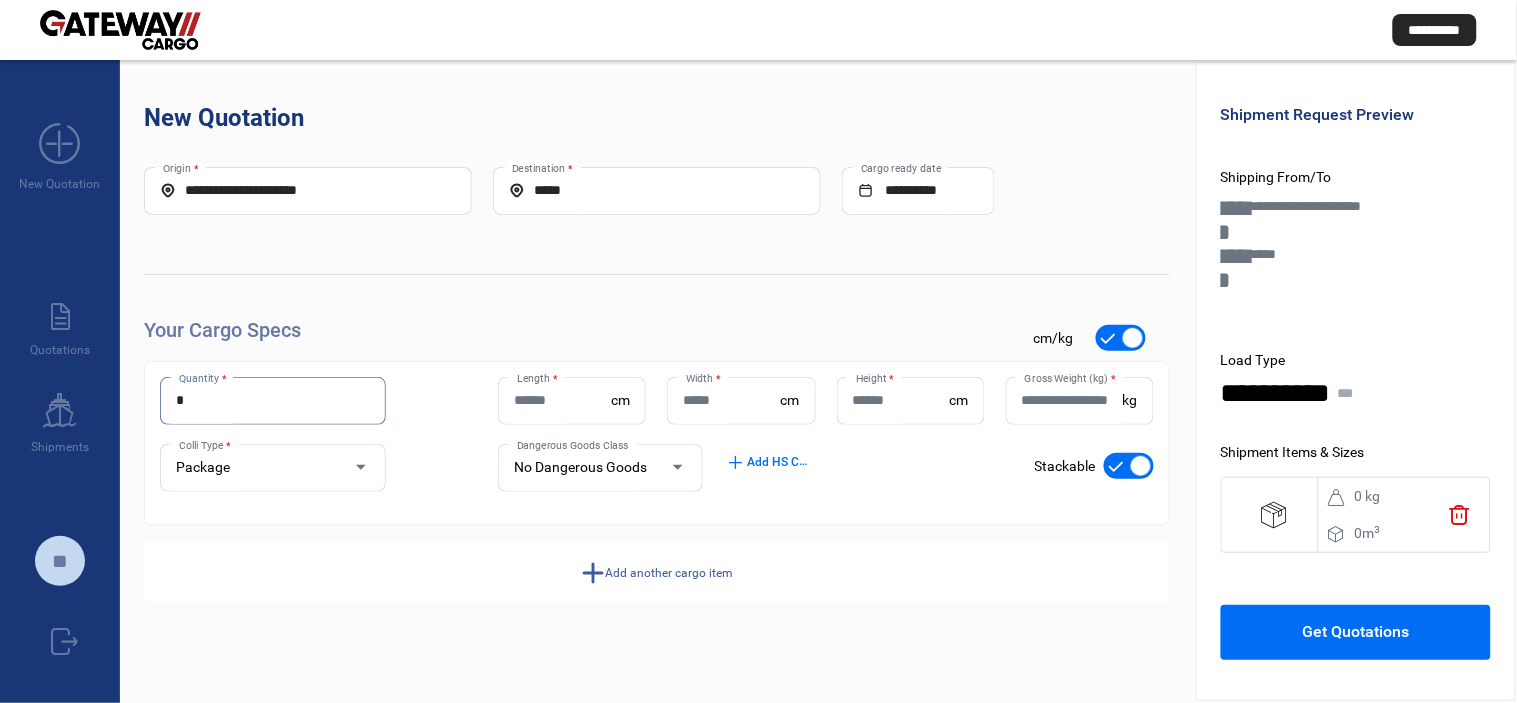 type on "*" 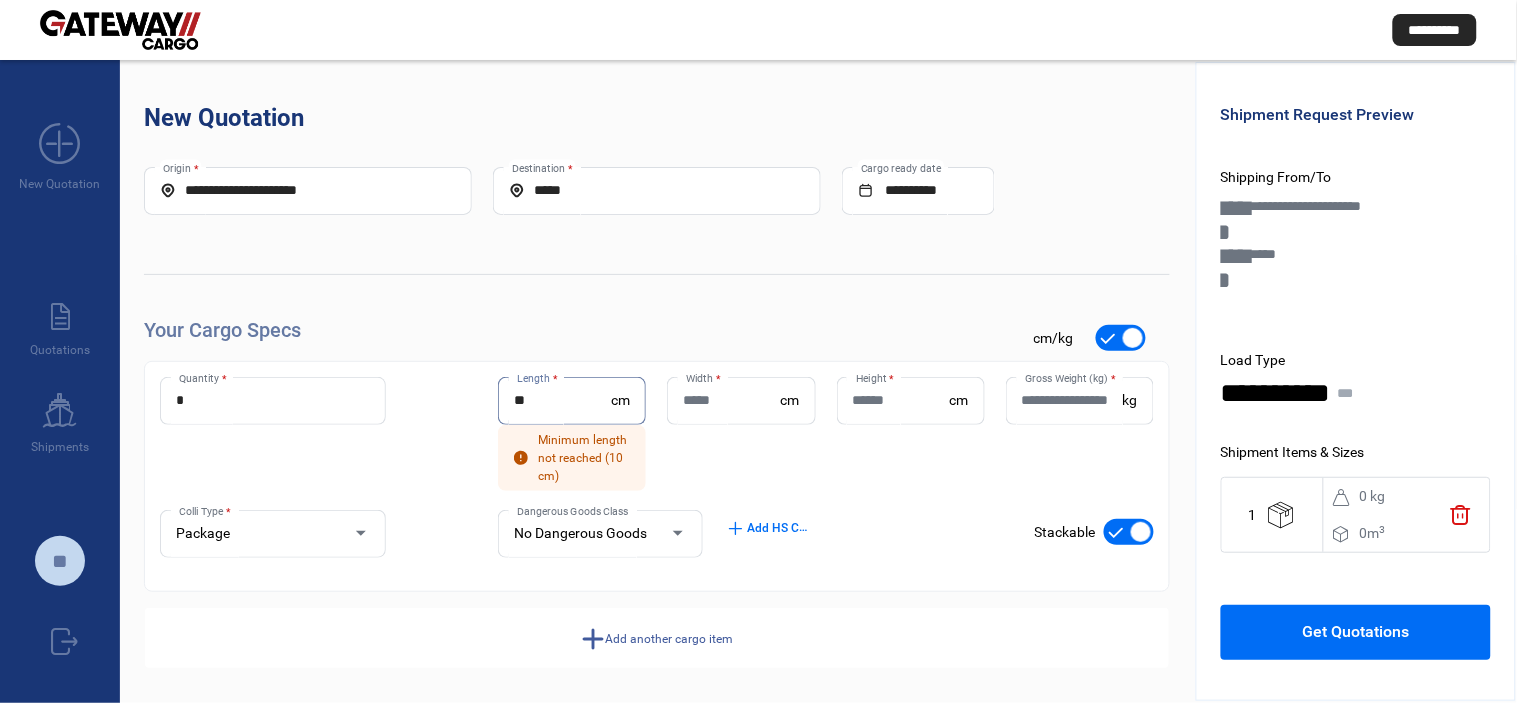 type on "**" 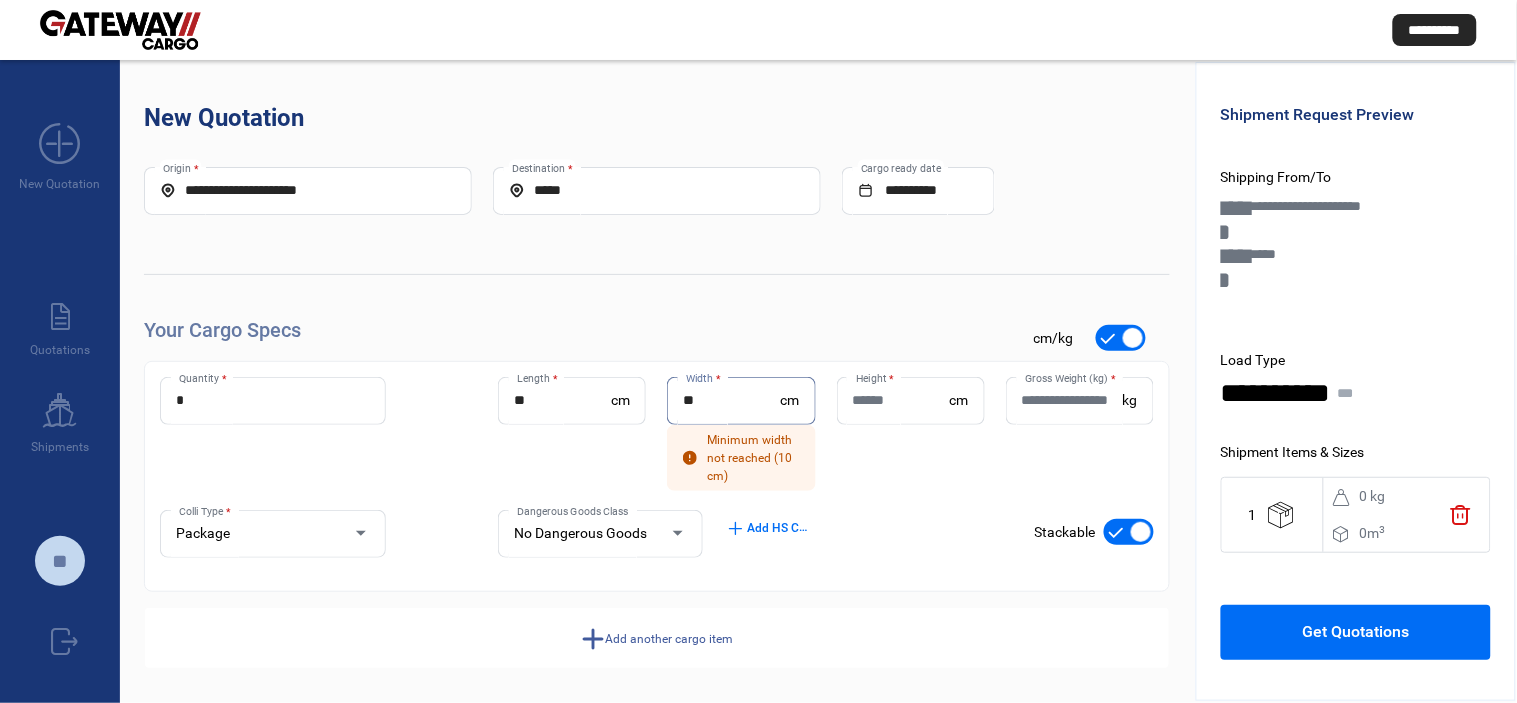 type on "**" 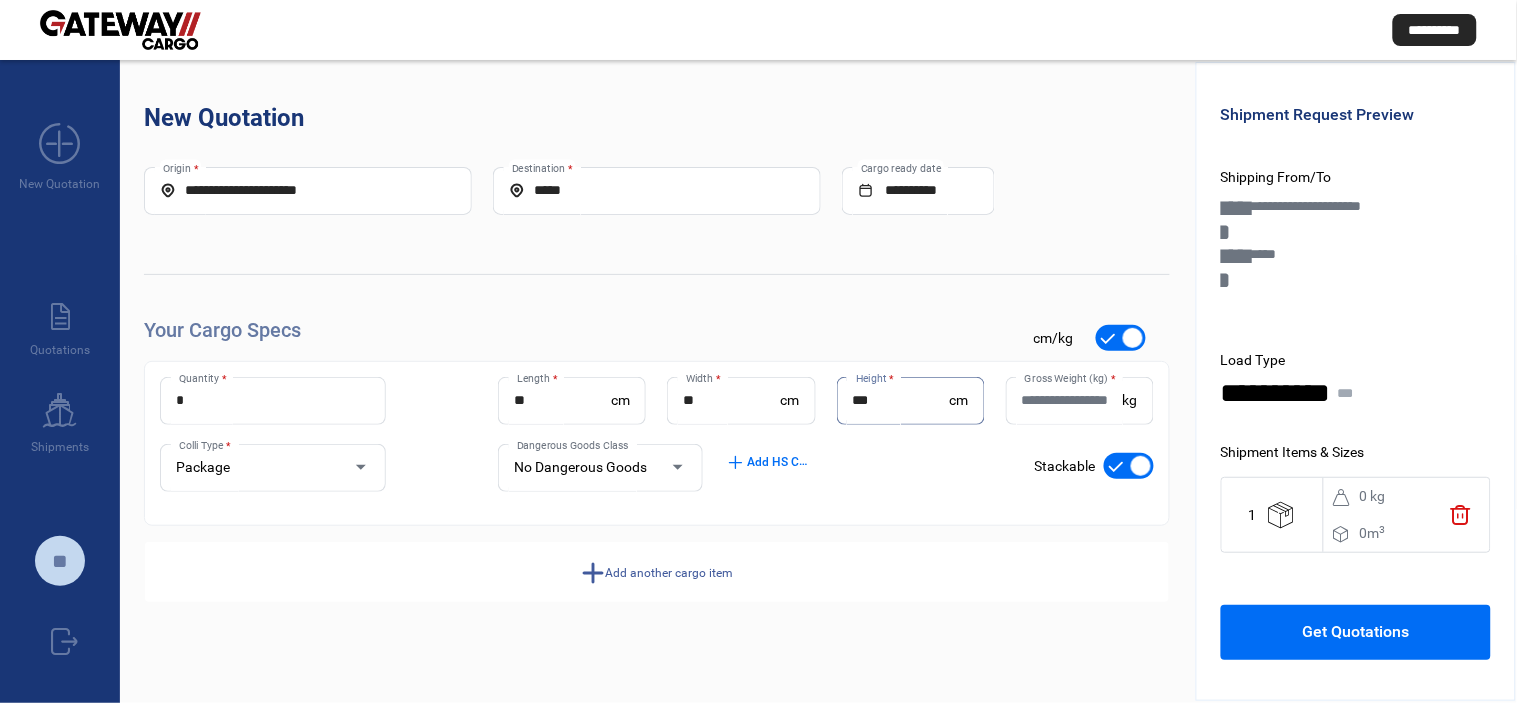 type on "***" 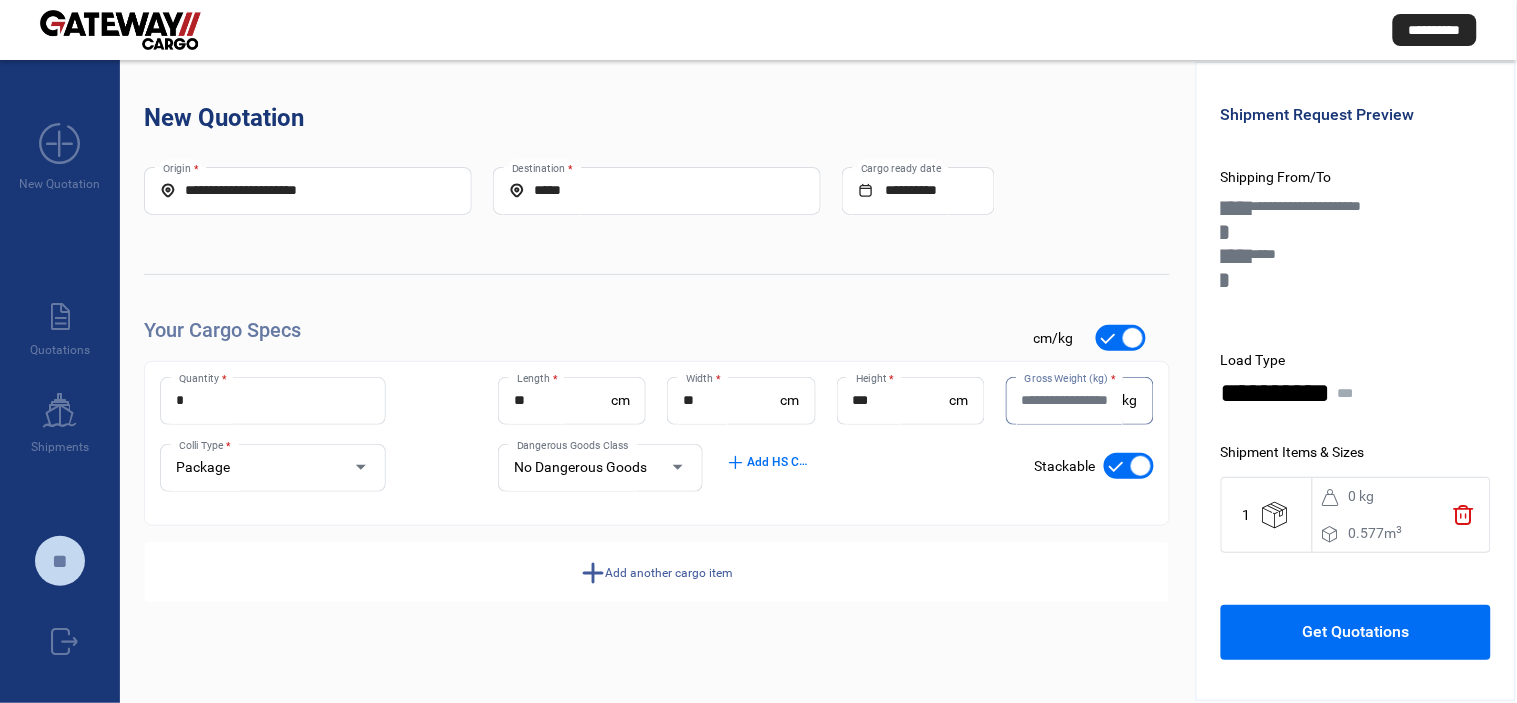 paste on "***" 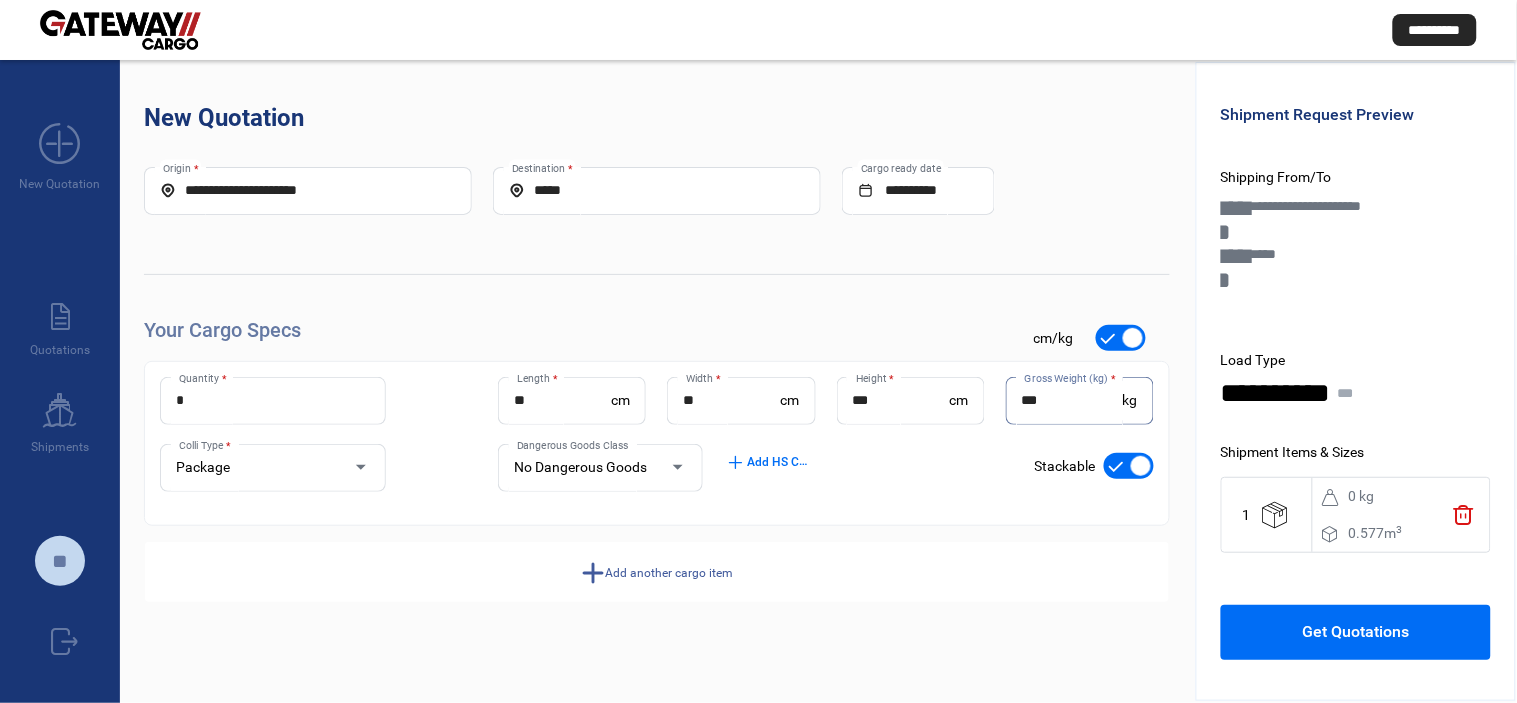 type on "***" 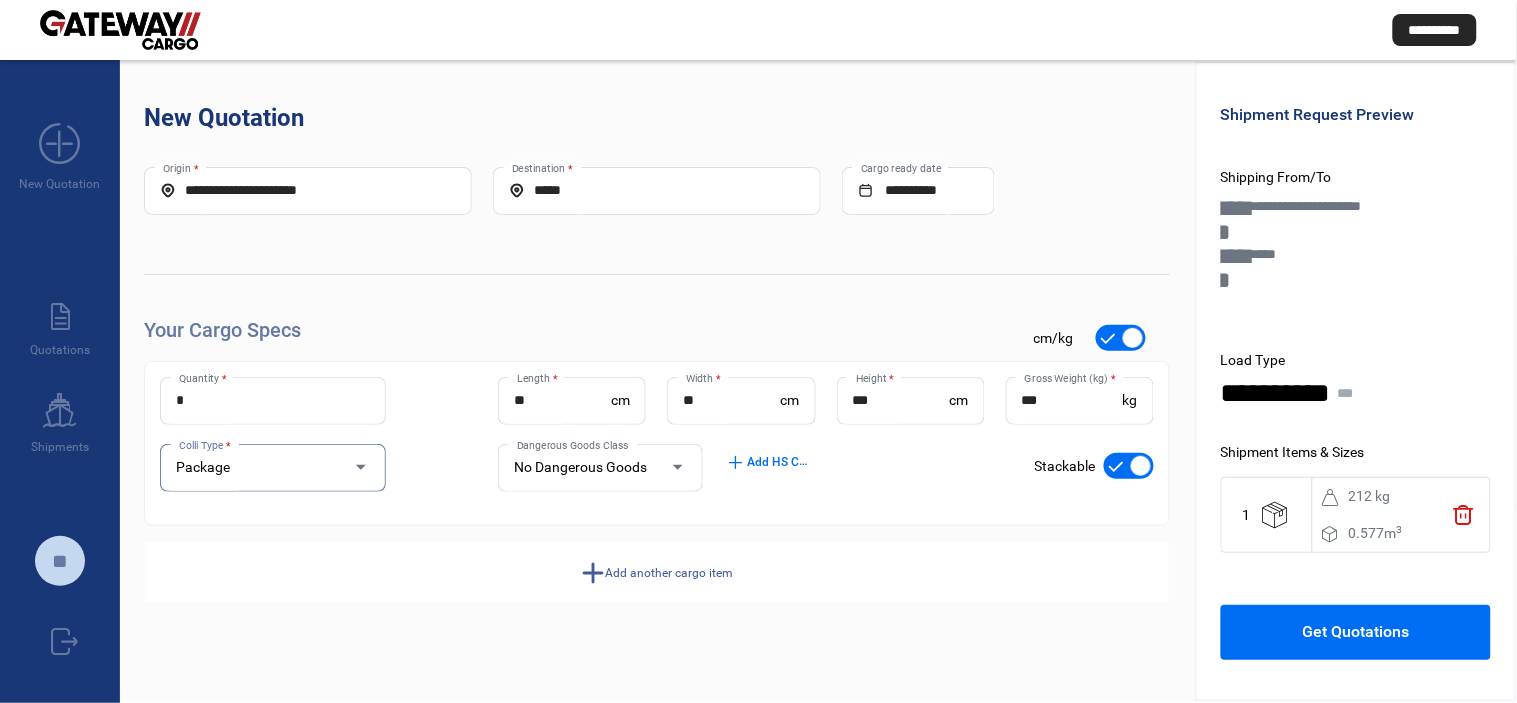 click on "add" 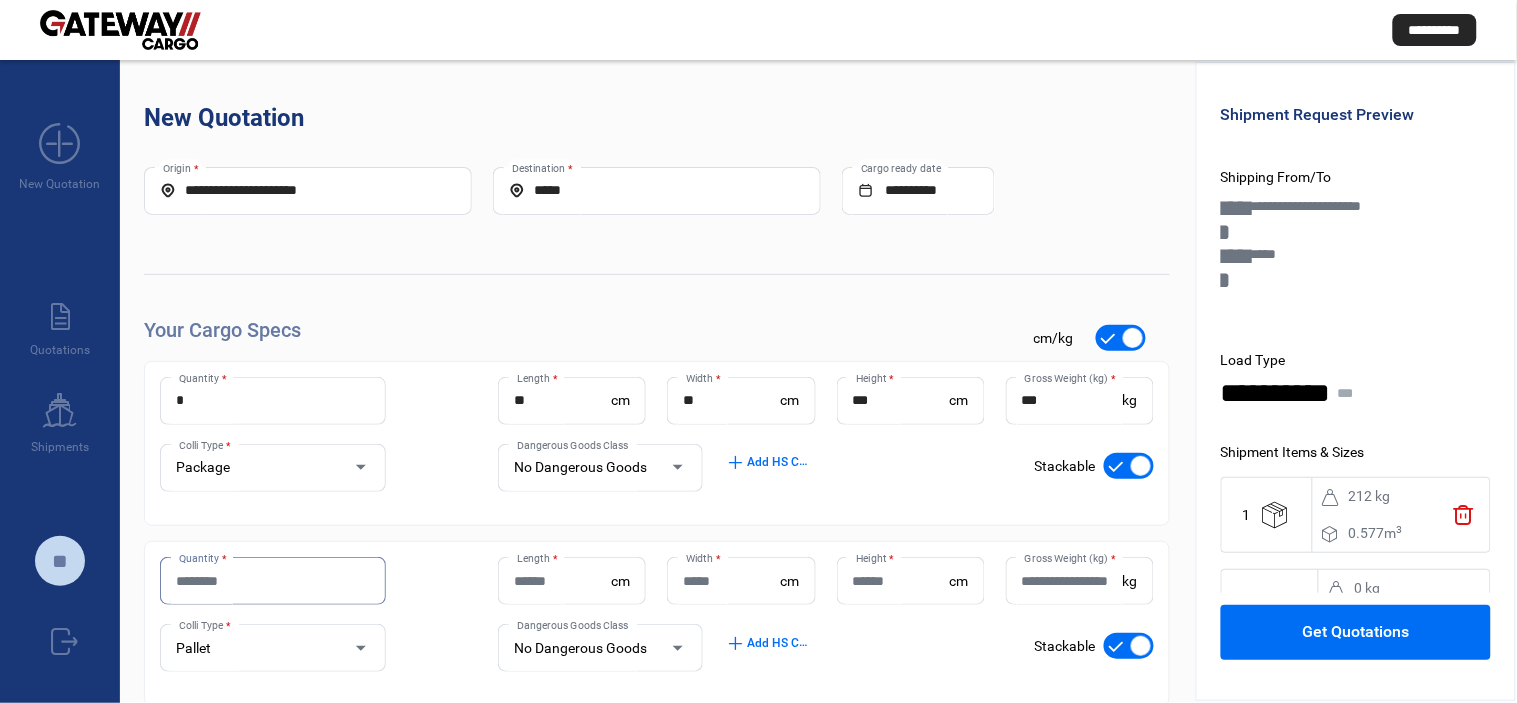 click on "Quantity *" at bounding box center [273, 581] 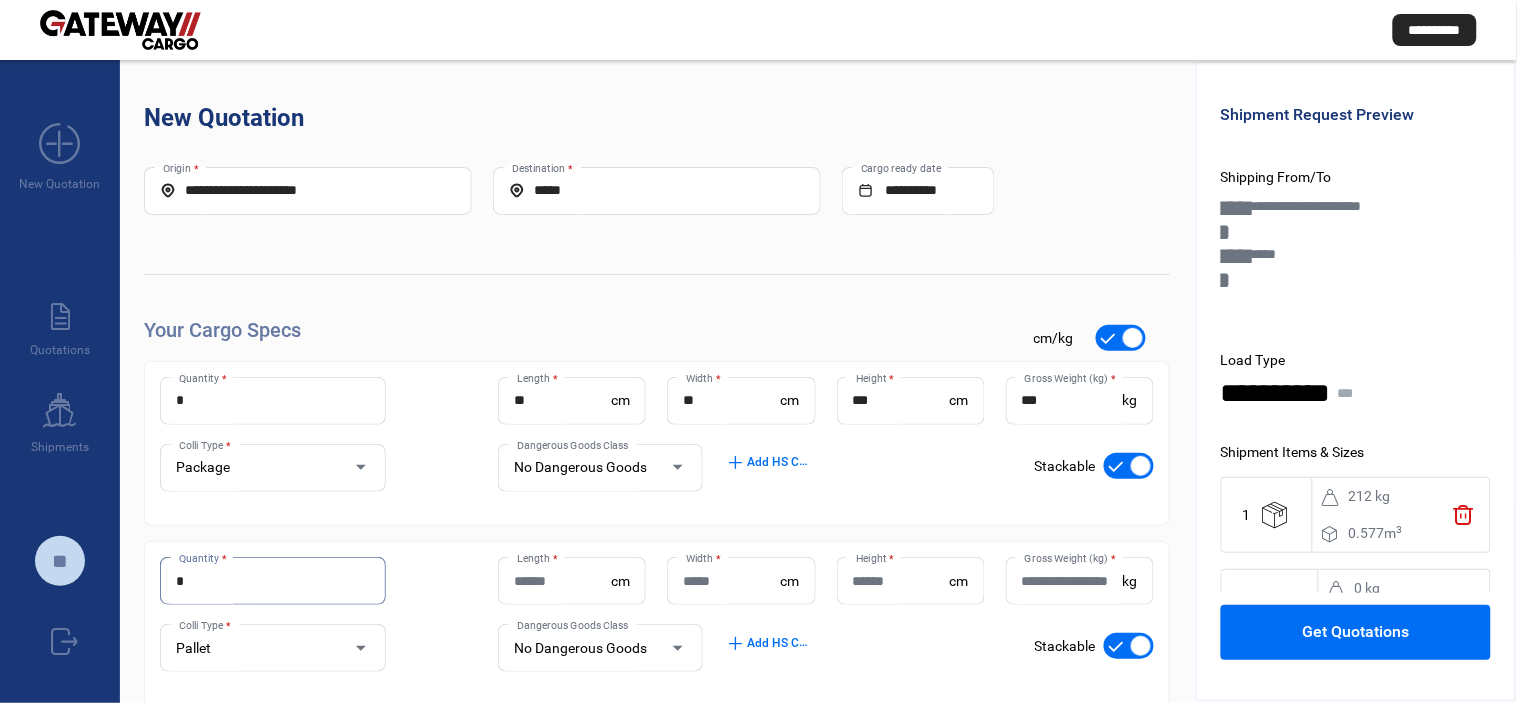 type on "*" 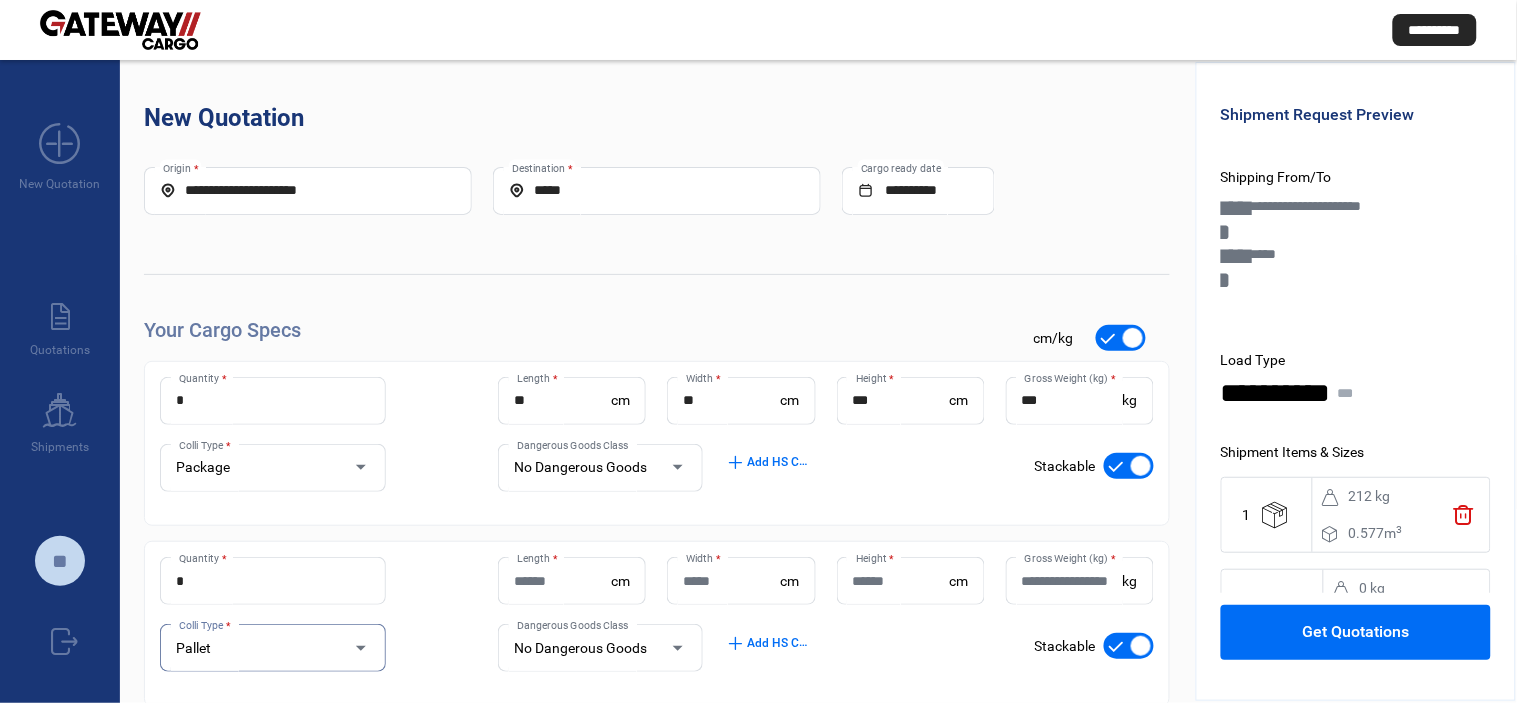 click on "Pallet" at bounding box center (254, 648) 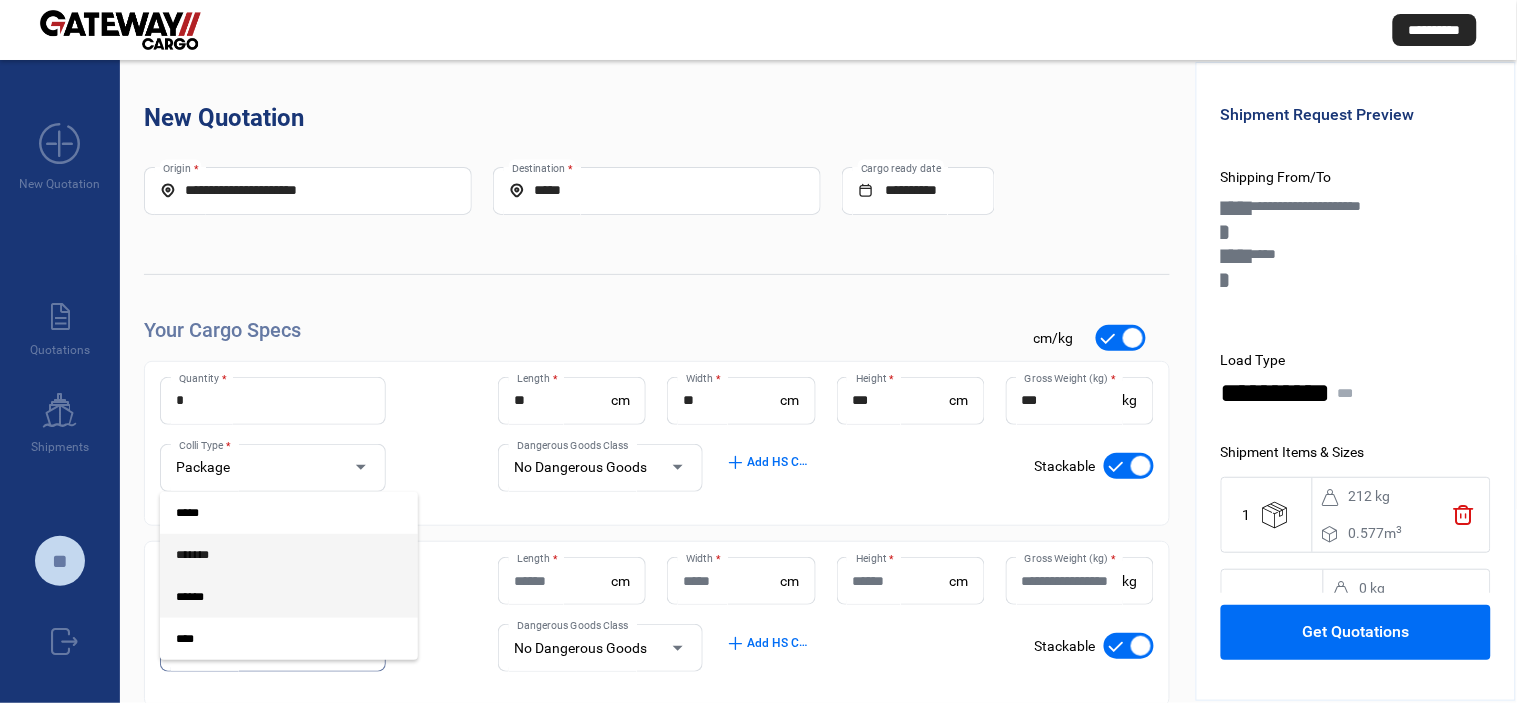 click on "*******" at bounding box center (273, 555) 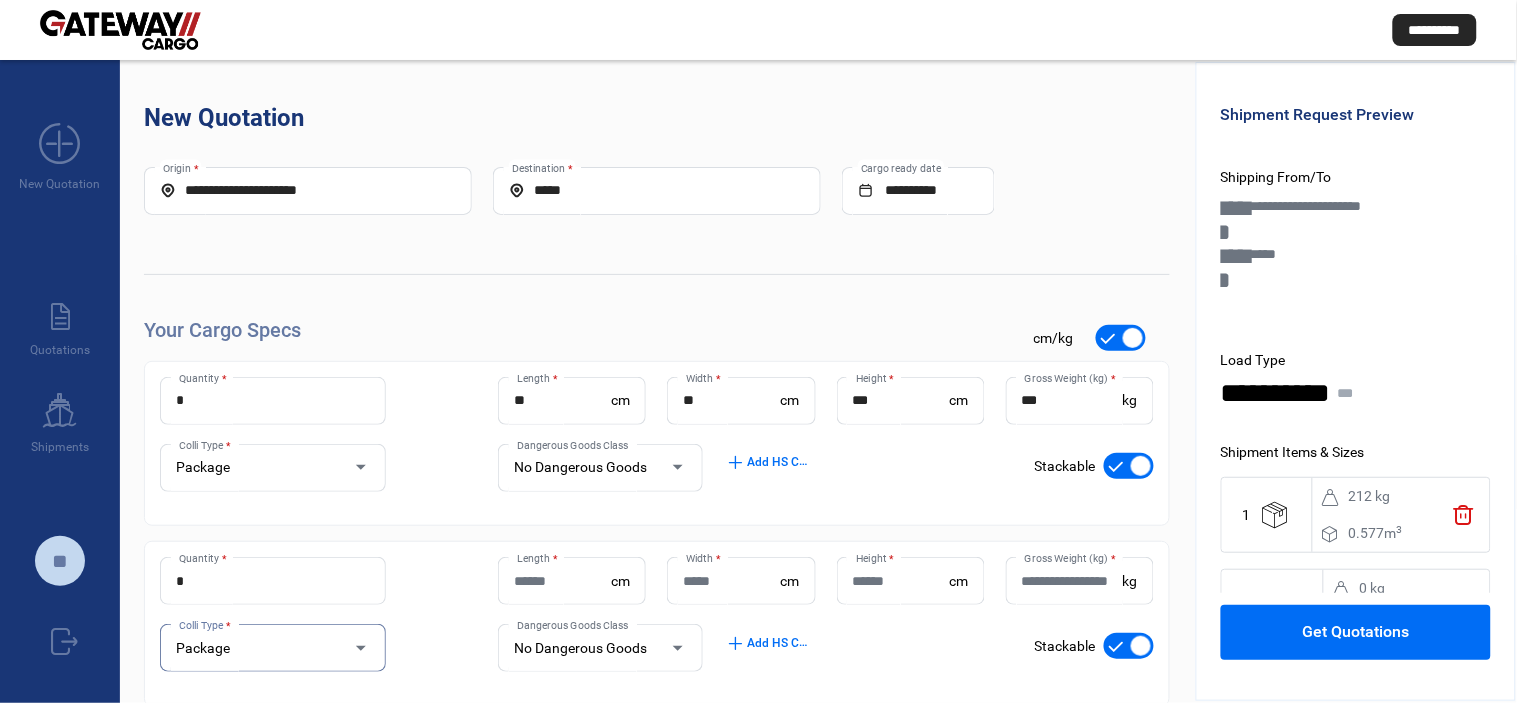 click on "Length  *" at bounding box center [562, 581] 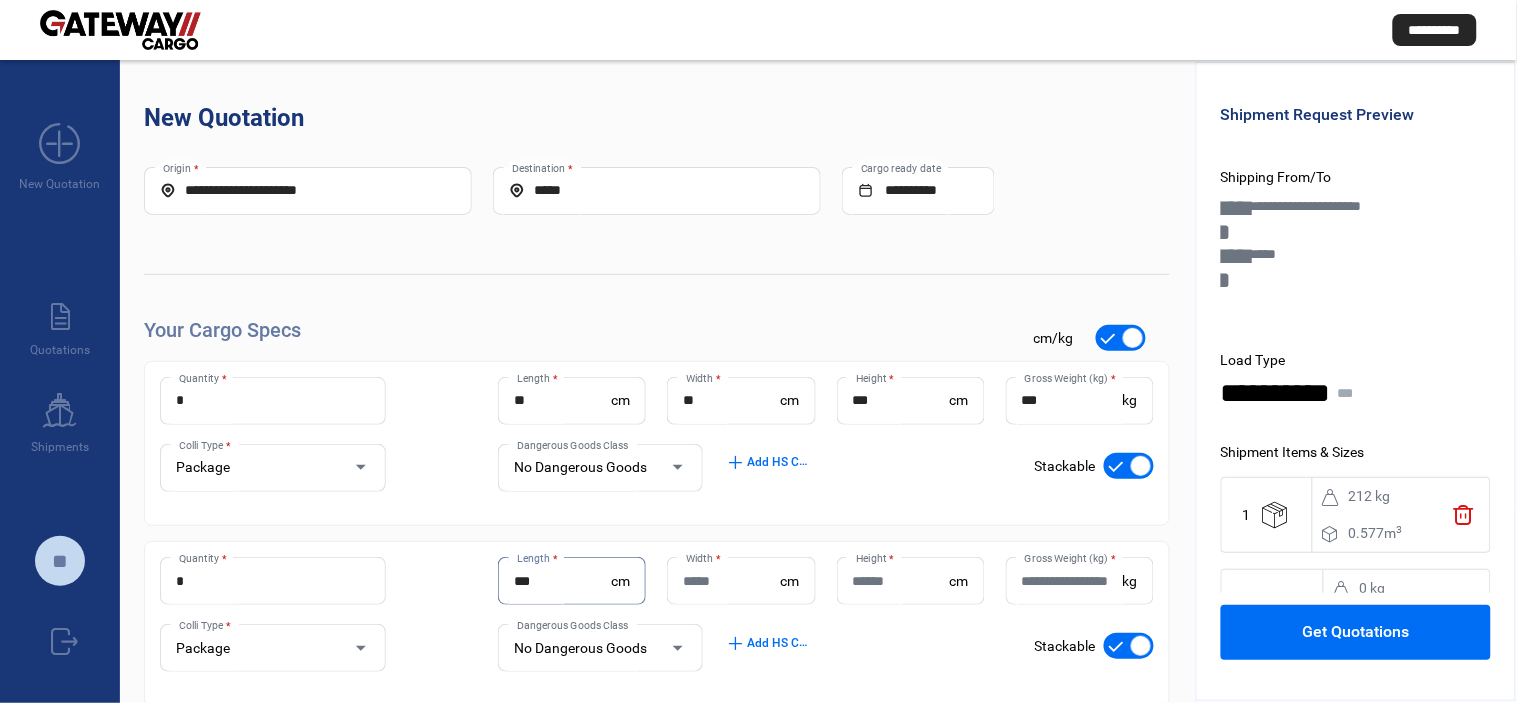 type on "***" 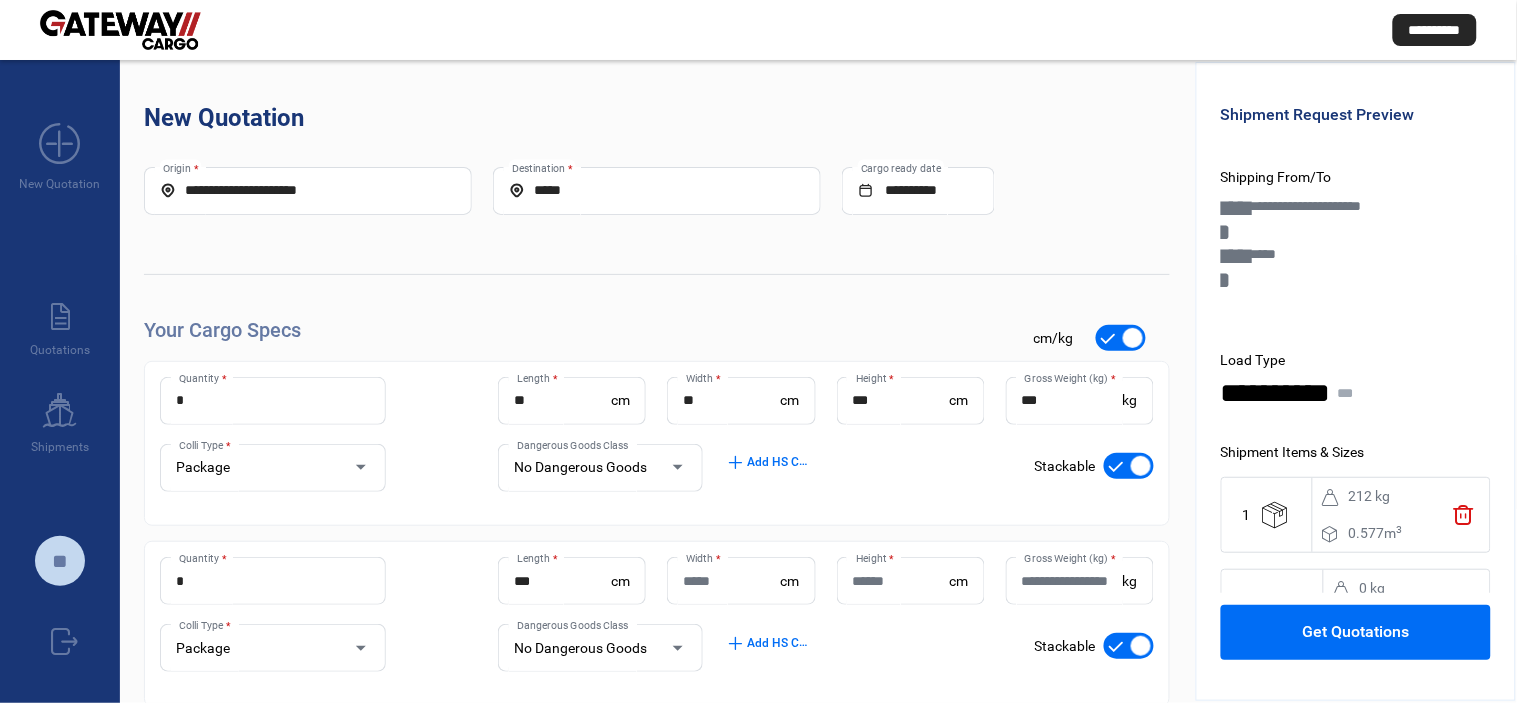 click on "Width  *" at bounding box center [731, 581] 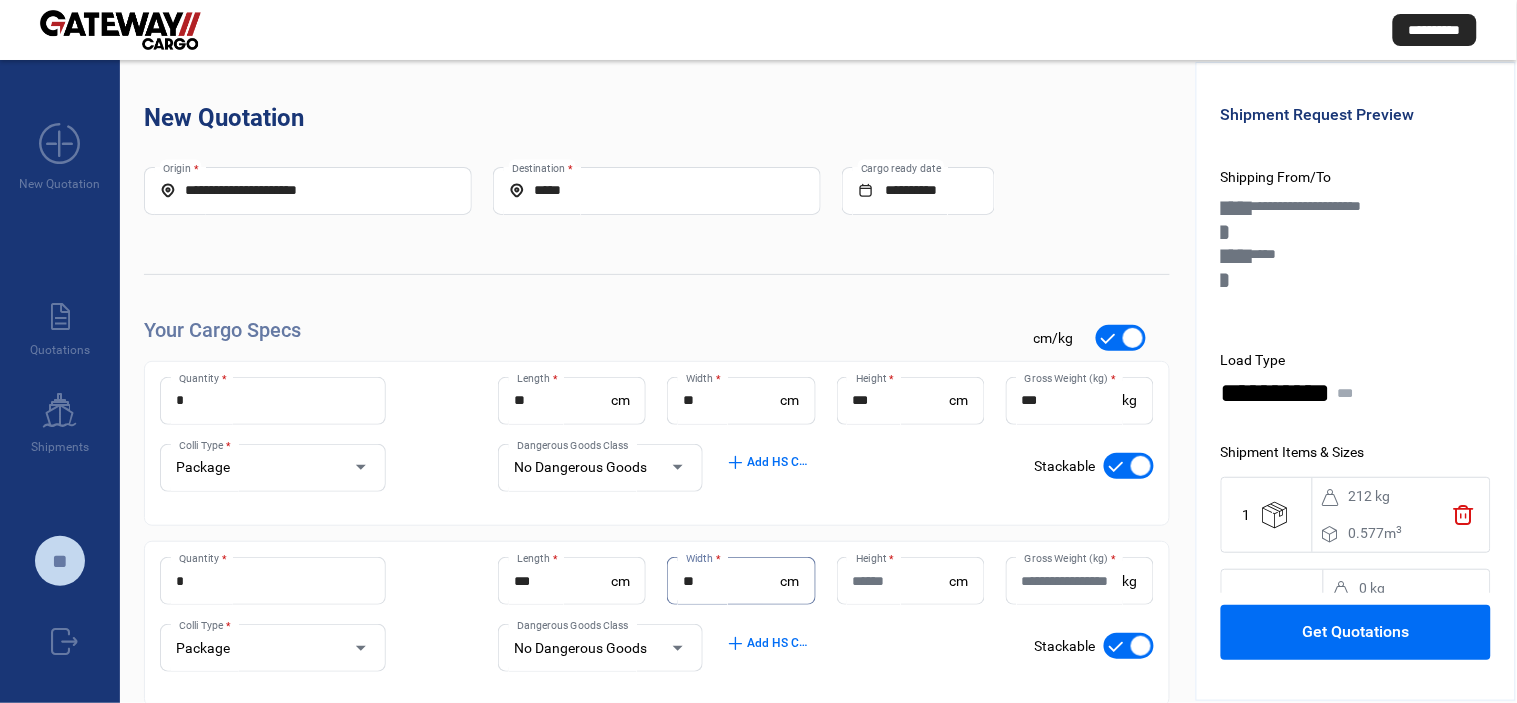 type on "**" 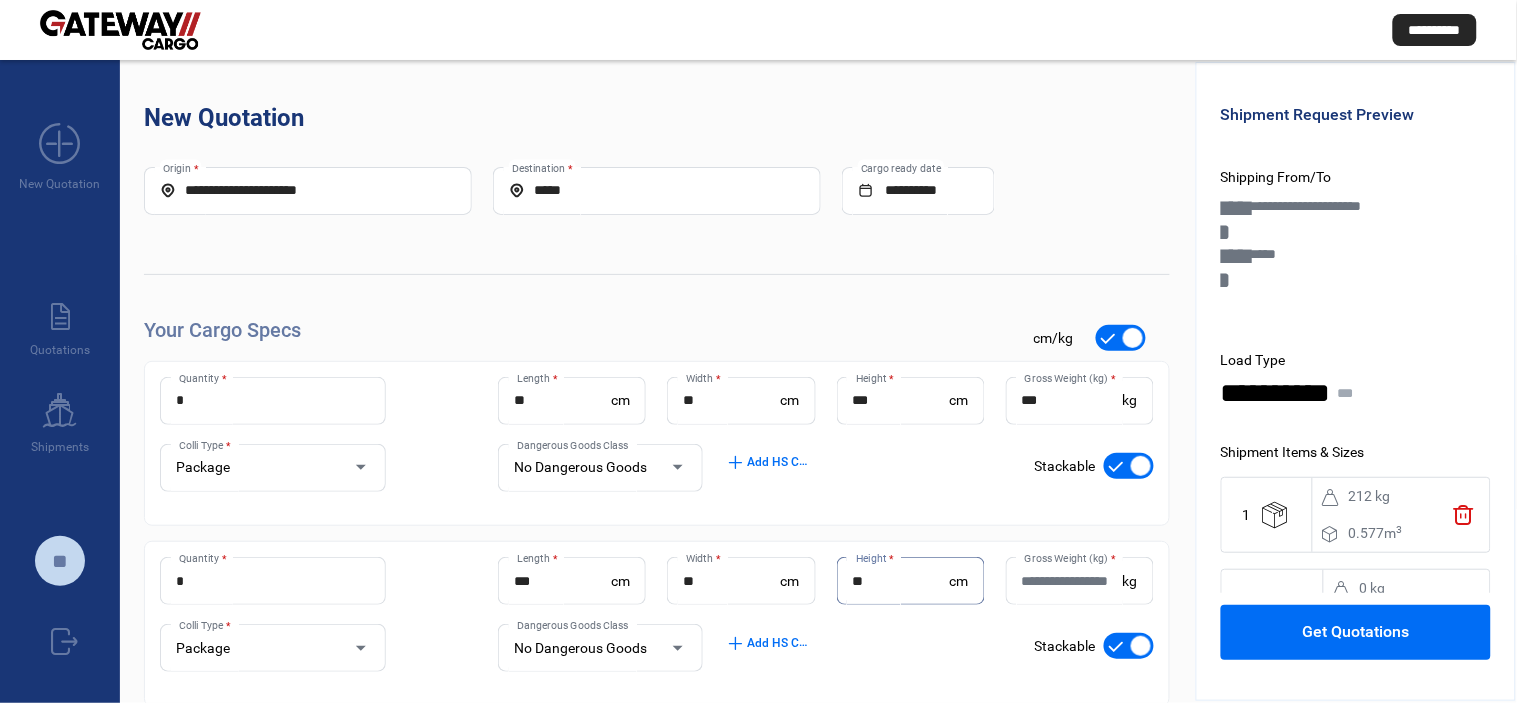 type on "**" 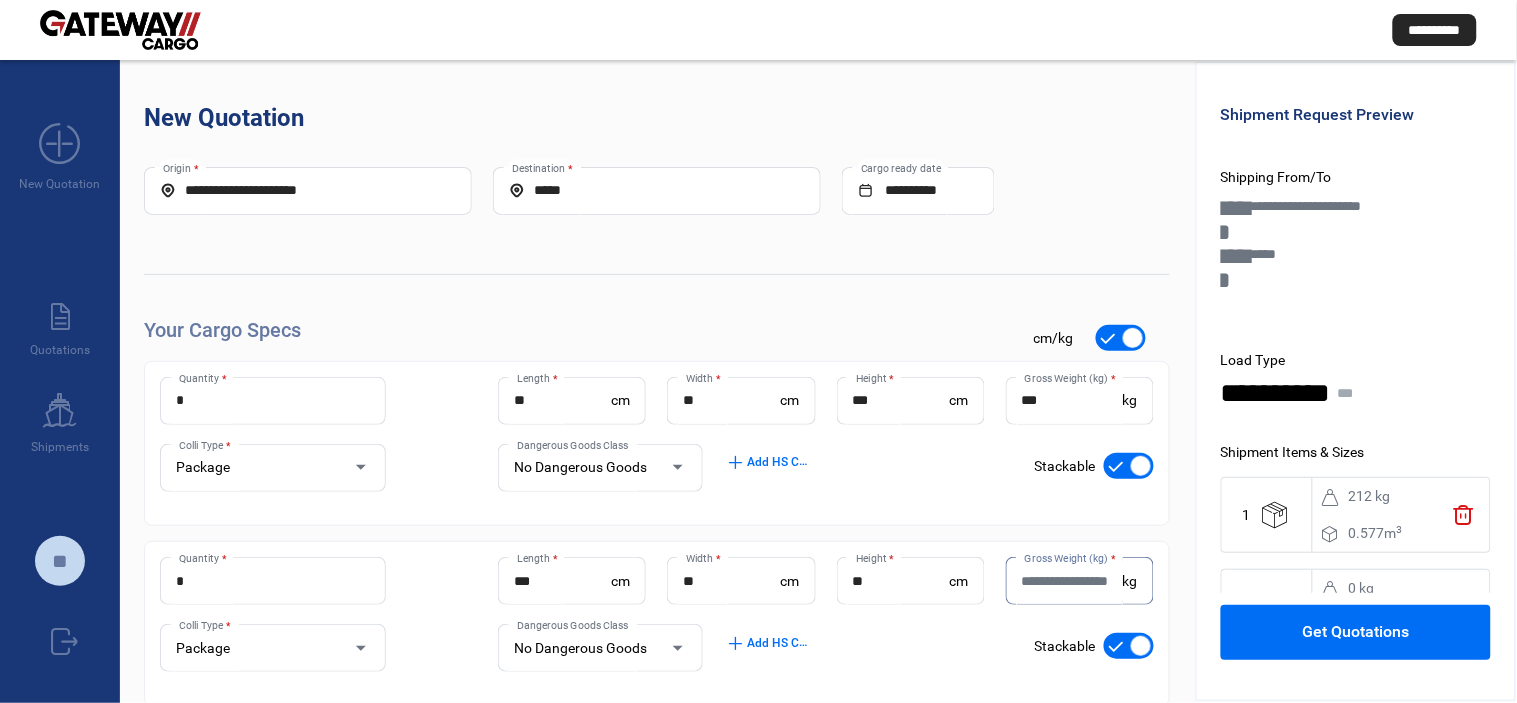 paste on "***" 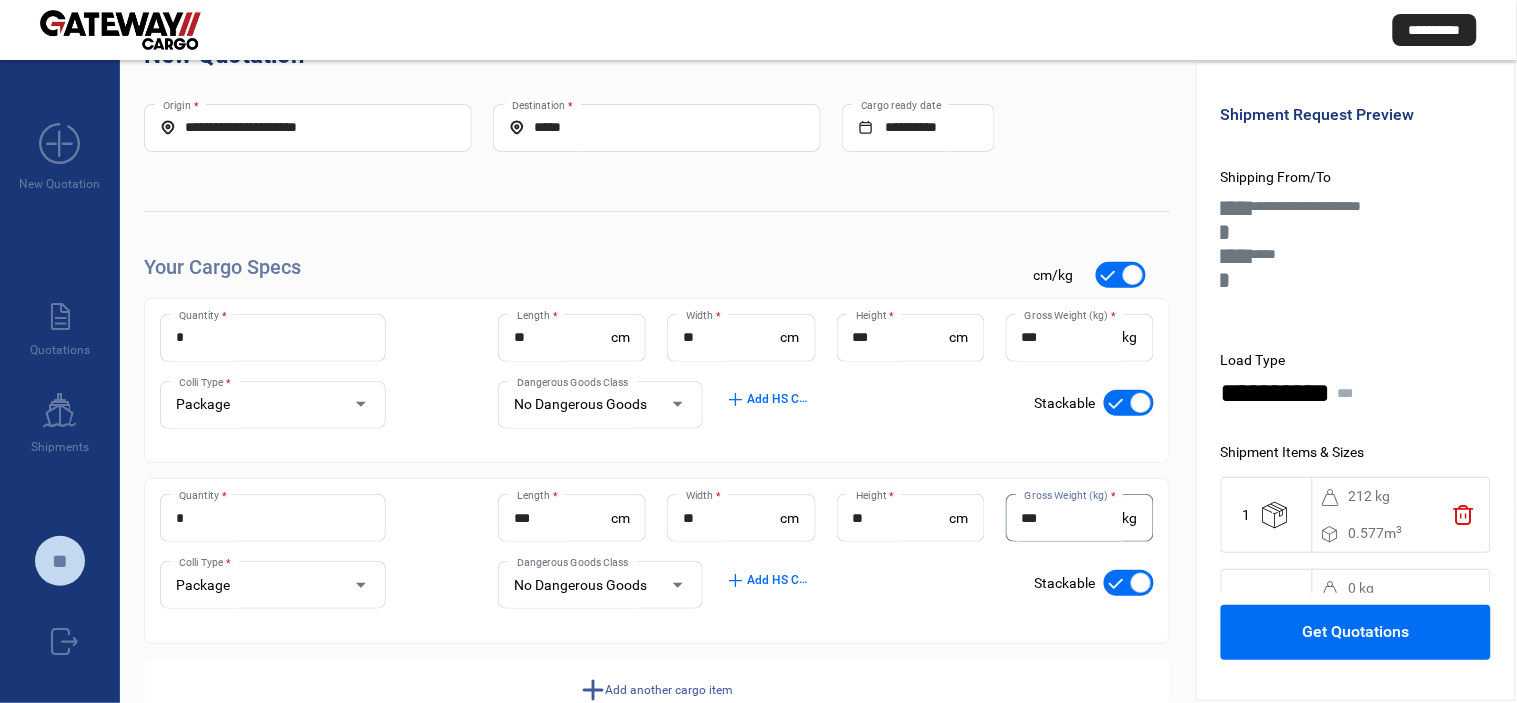 scroll, scrollTop: 121, scrollLeft: 0, axis: vertical 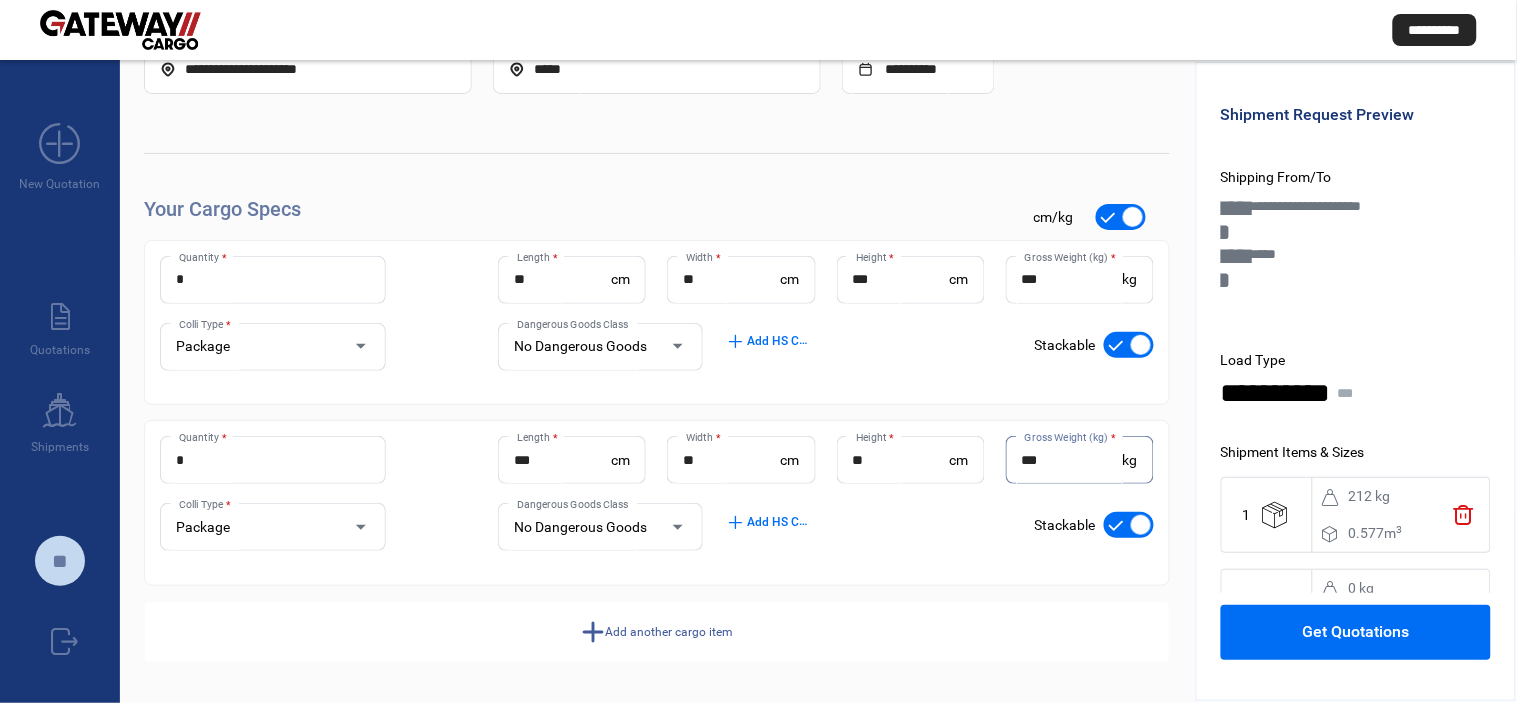 type on "***" 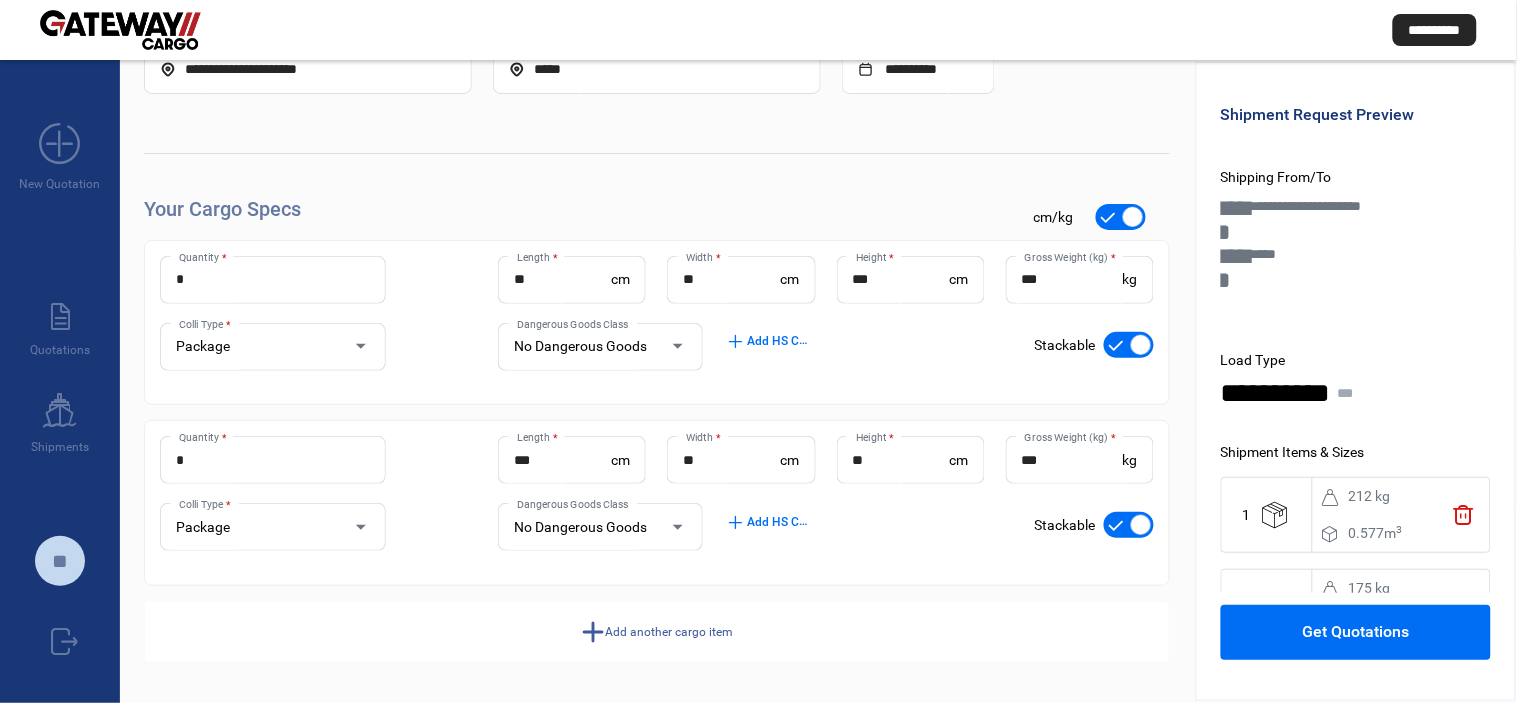 click on "add  Add another cargo item" 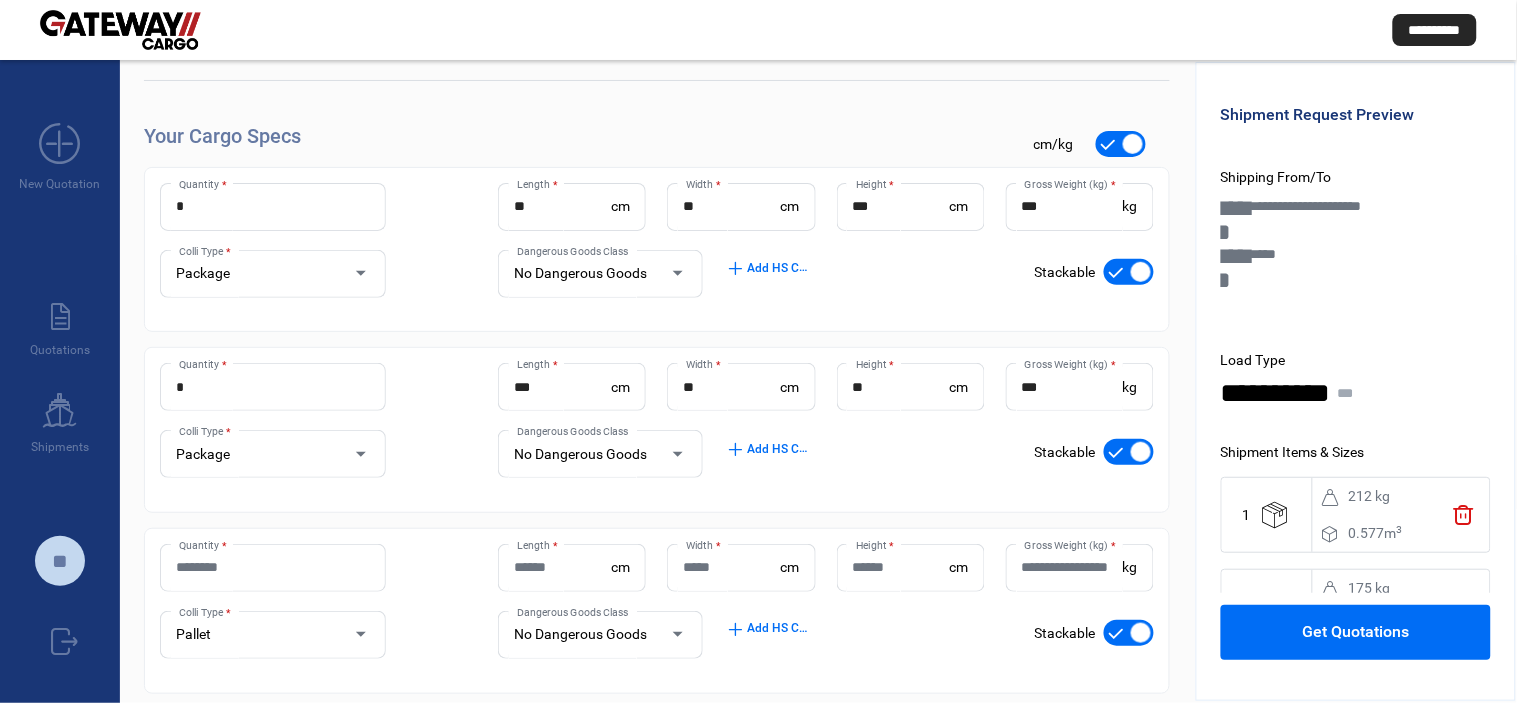scroll, scrollTop: 302, scrollLeft: 0, axis: vertical 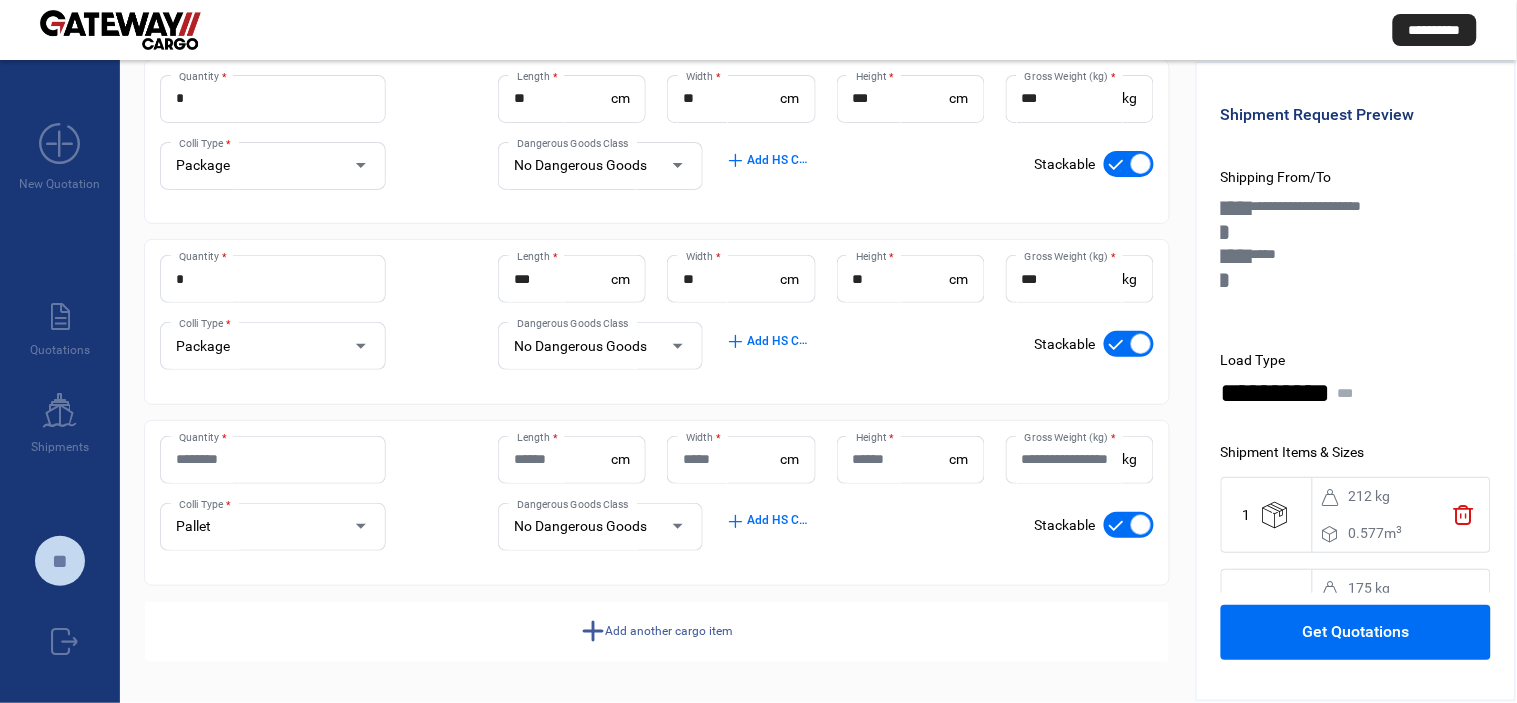 click on "Quantity *" at bounding box center [273, 459] 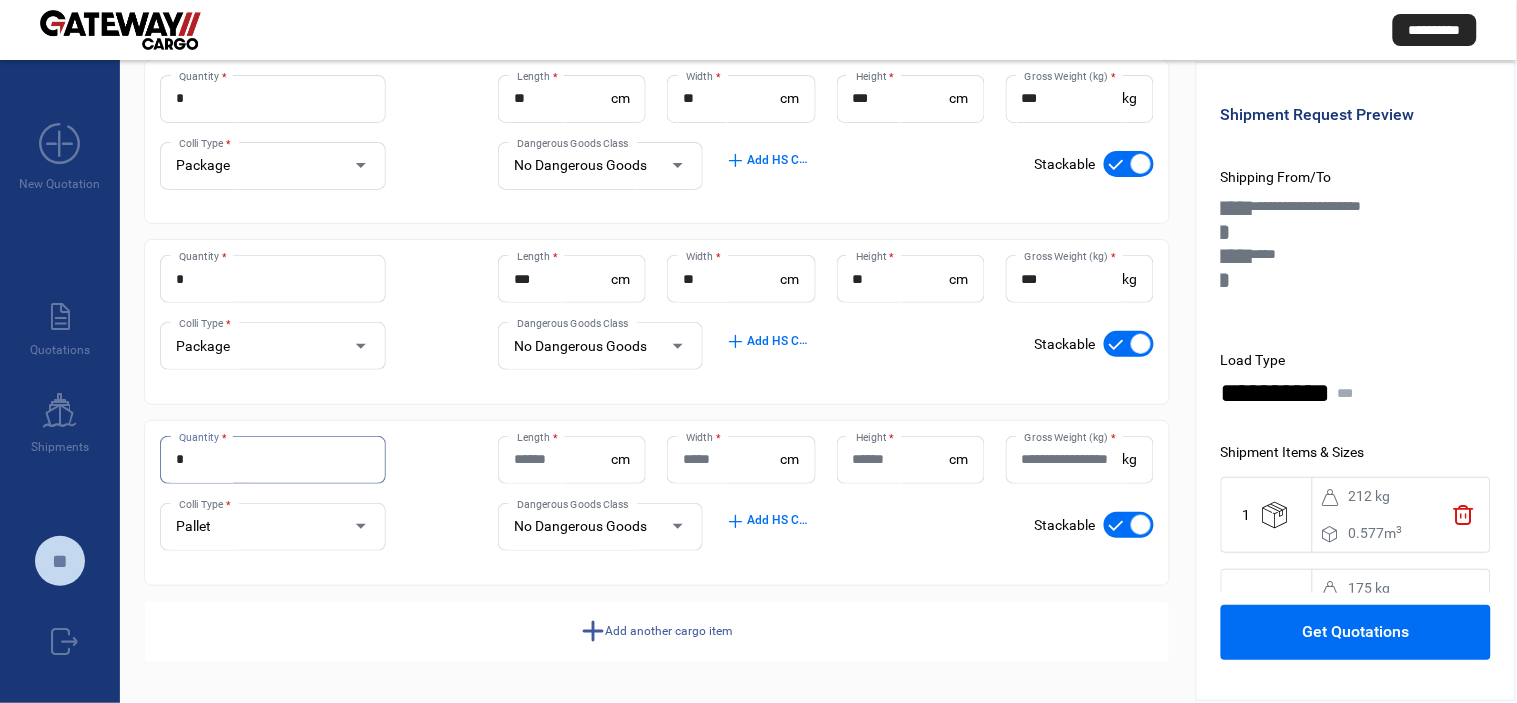 type on "*" 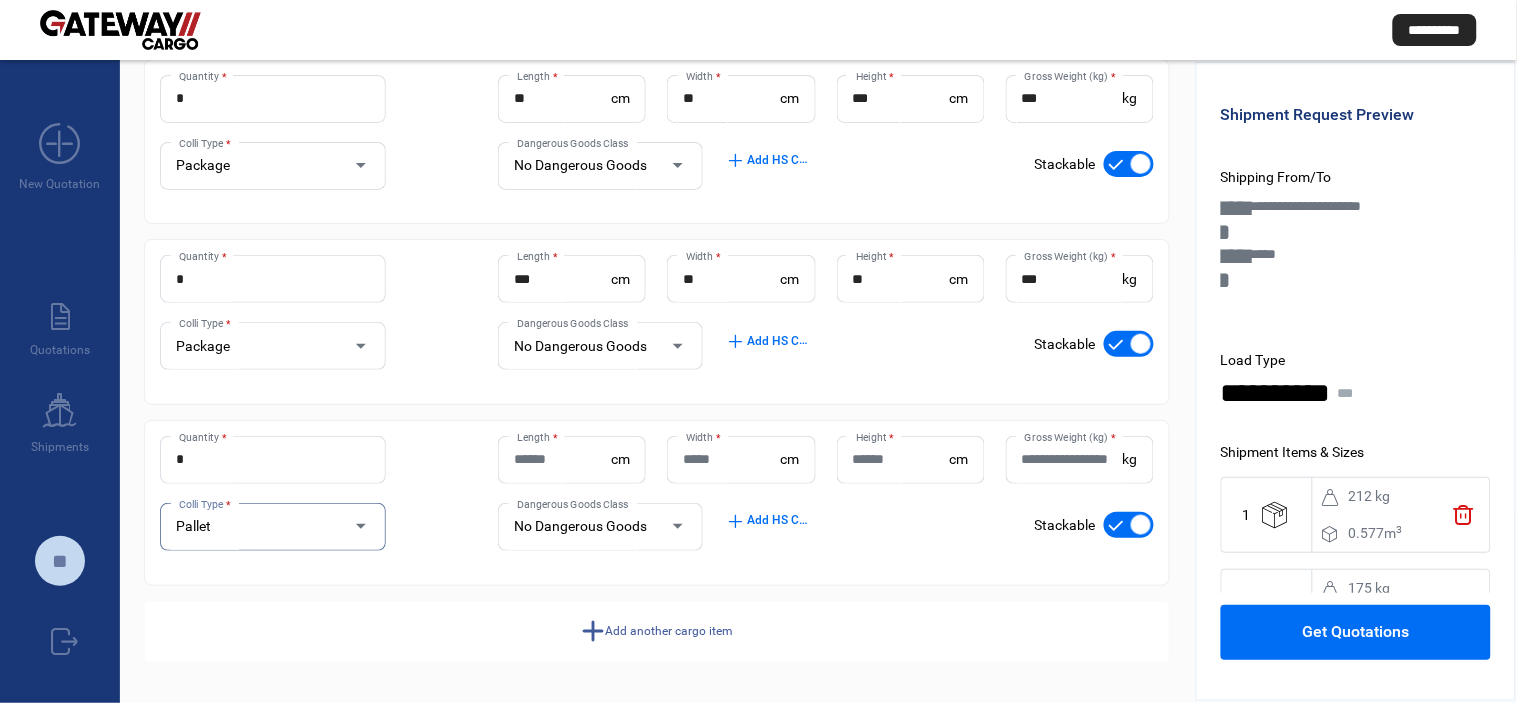 click on "Pallet" at bounding box center [254, 527] 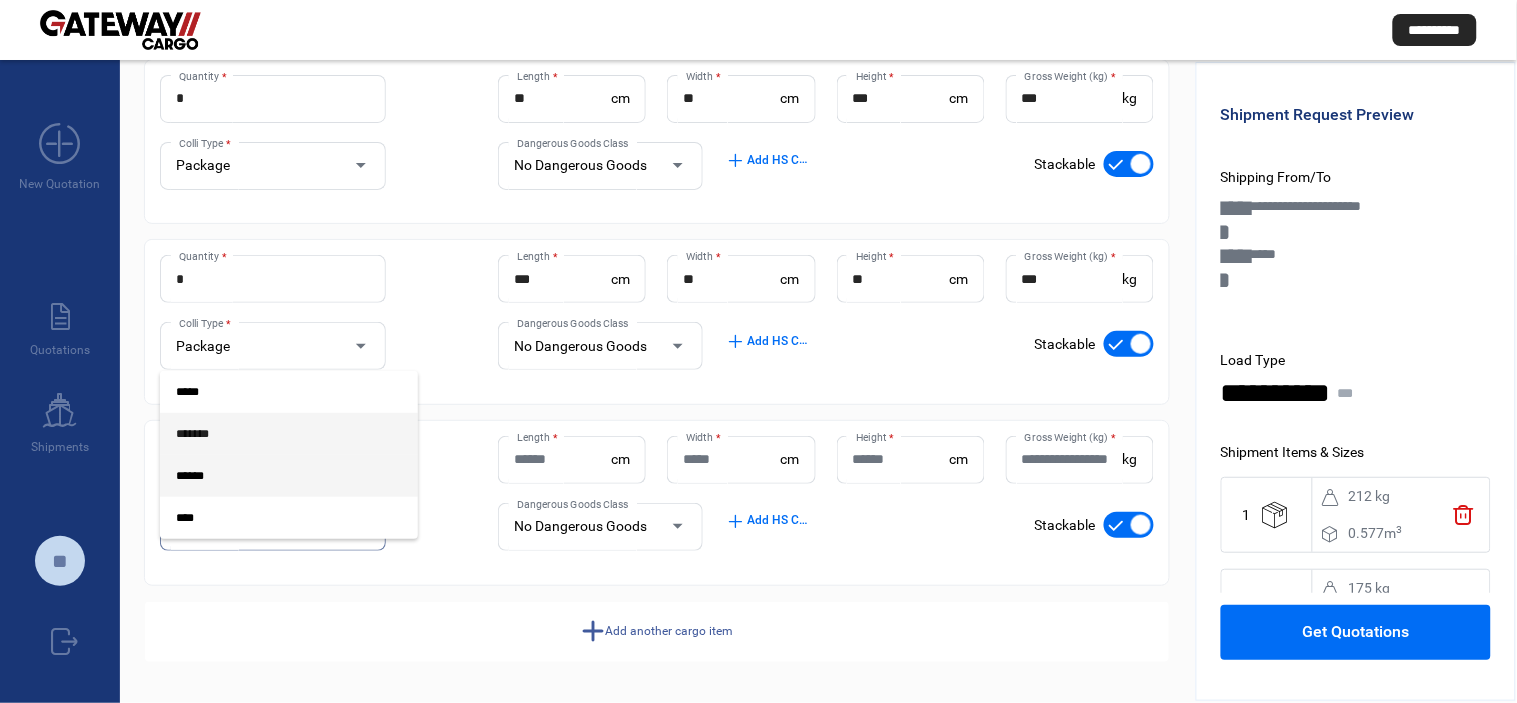 click on "*******" at bounding box center (273, 434) 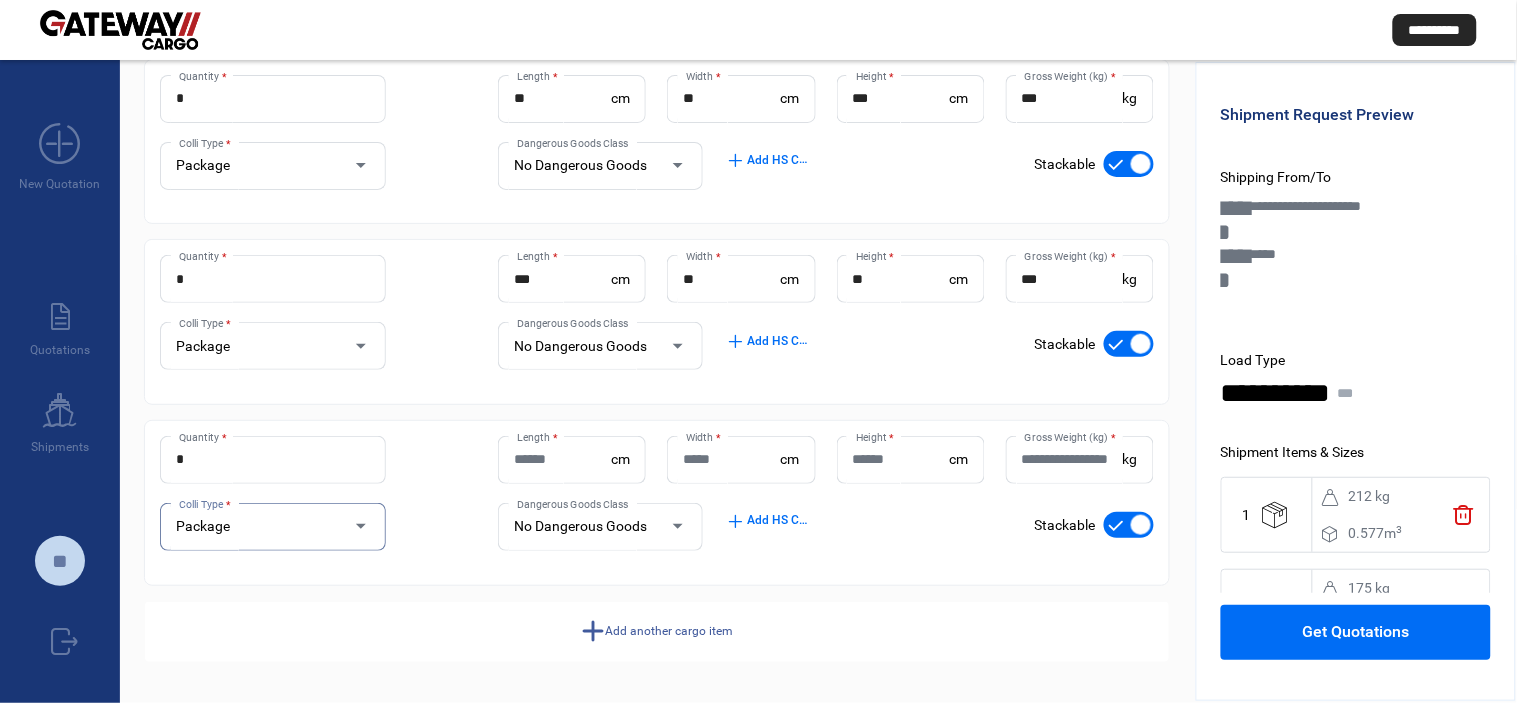 click on "Length  *" at bounding box center [562, 459] 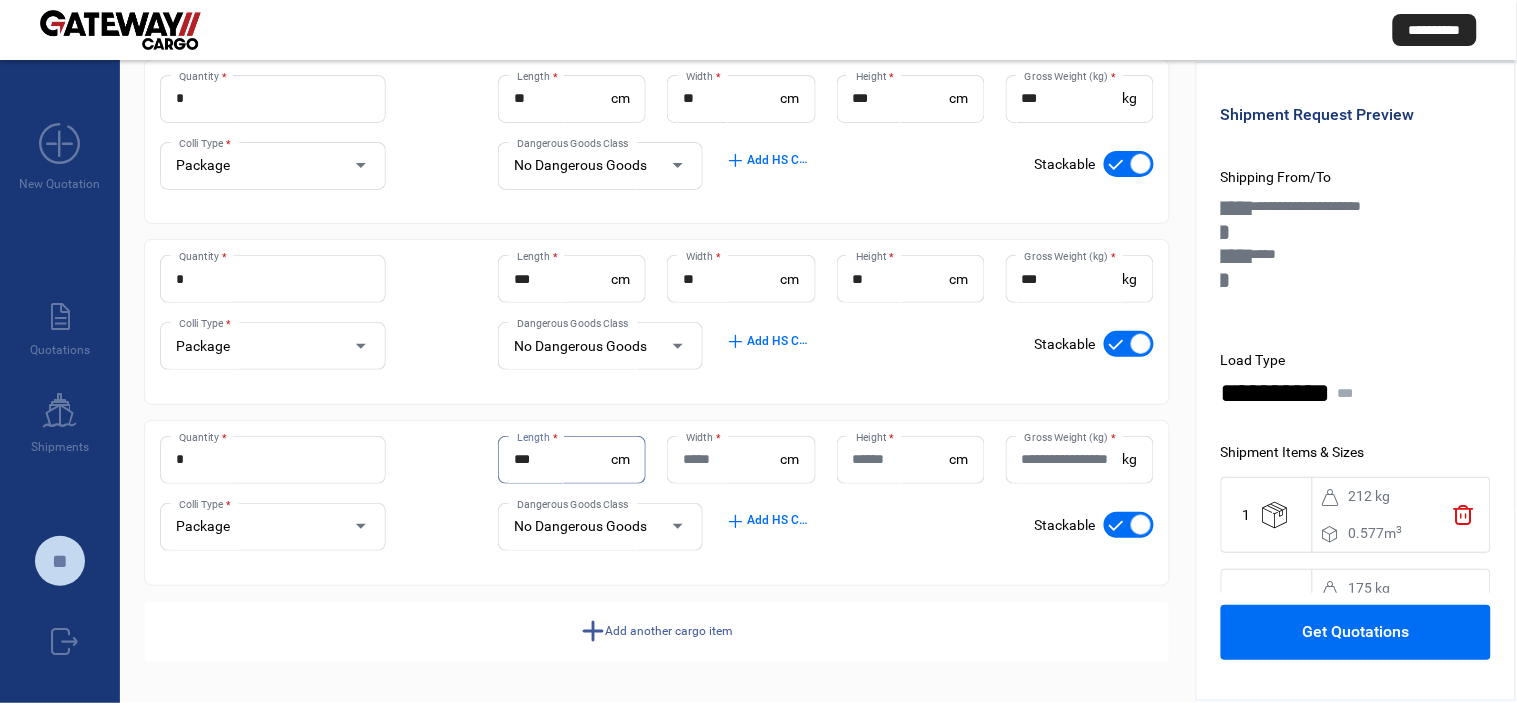 type on "***" 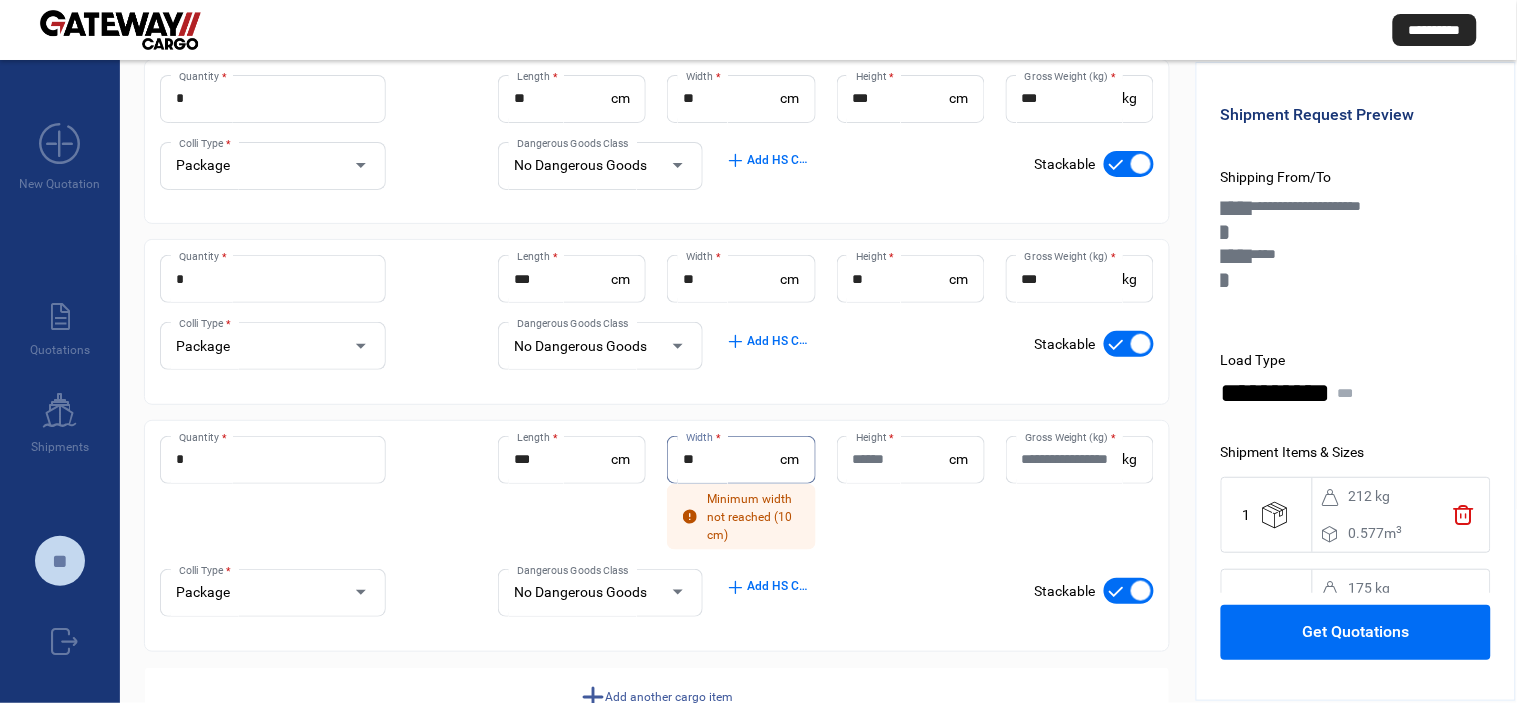 type on "**" 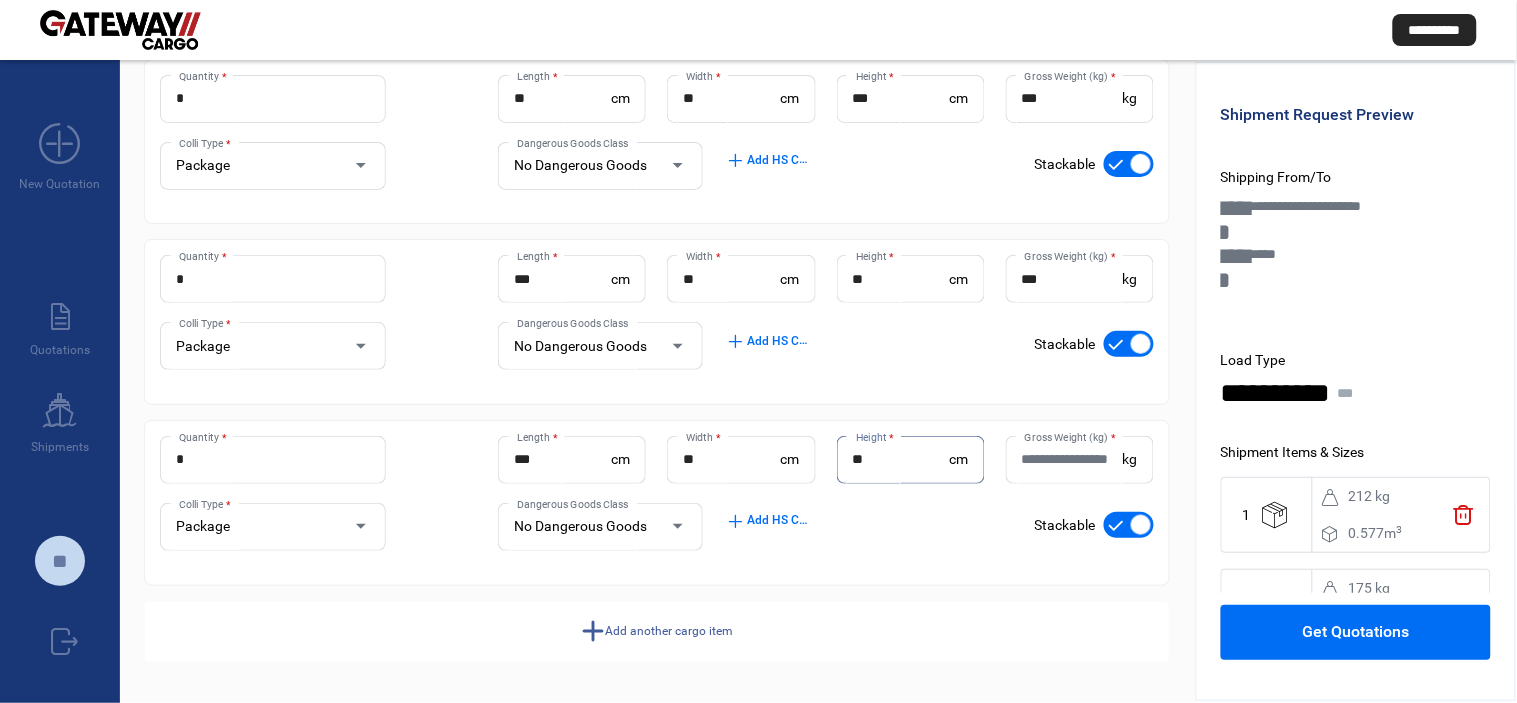 type on "**" 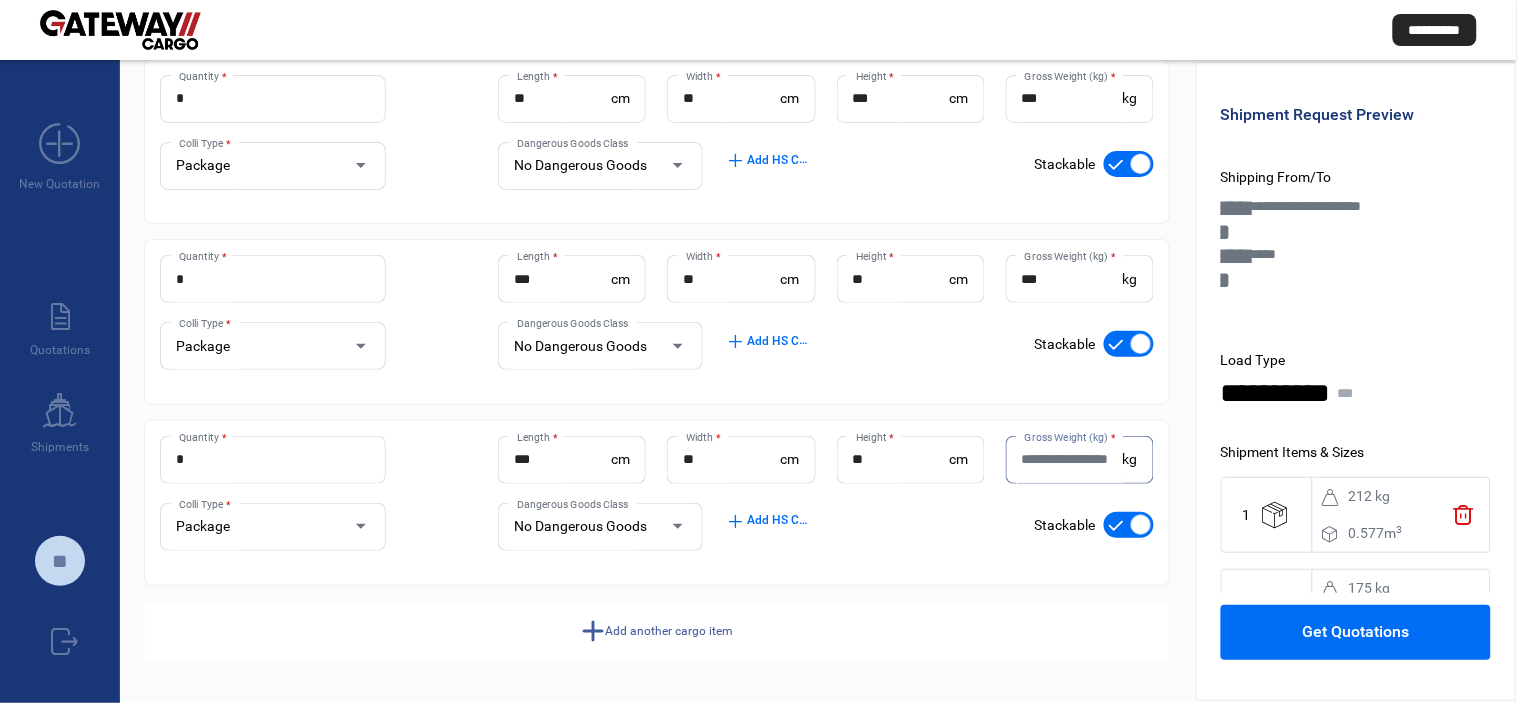 paste on "***" 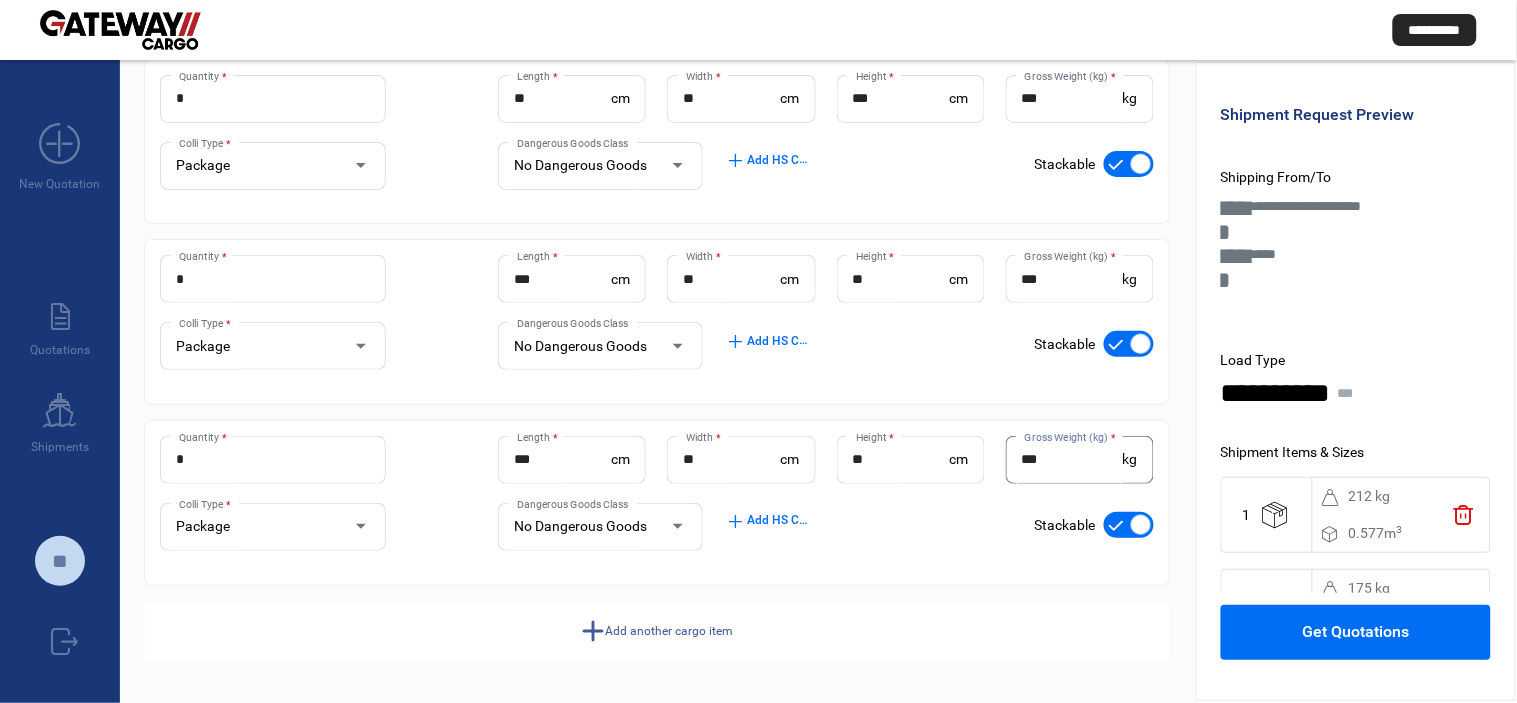 type on "***" 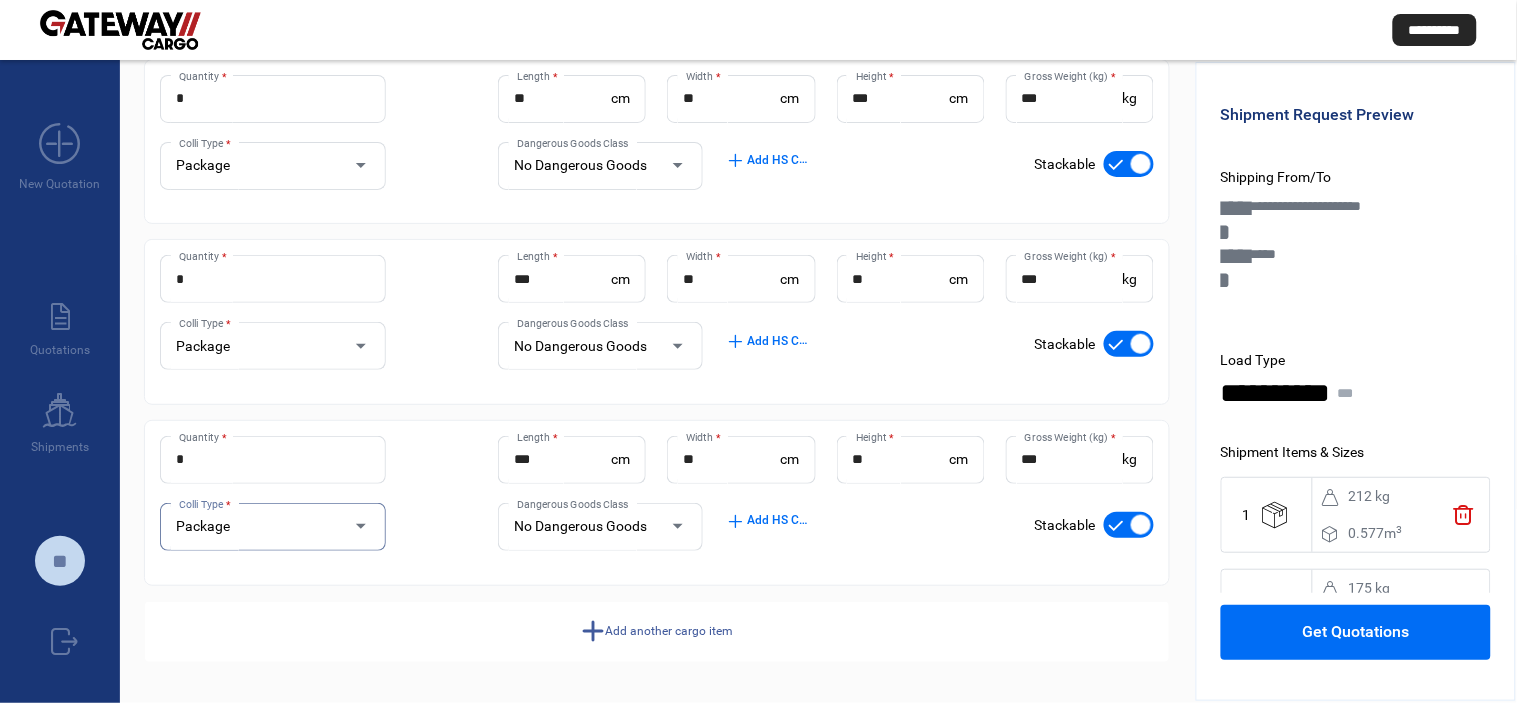 click on "Get Quotations" 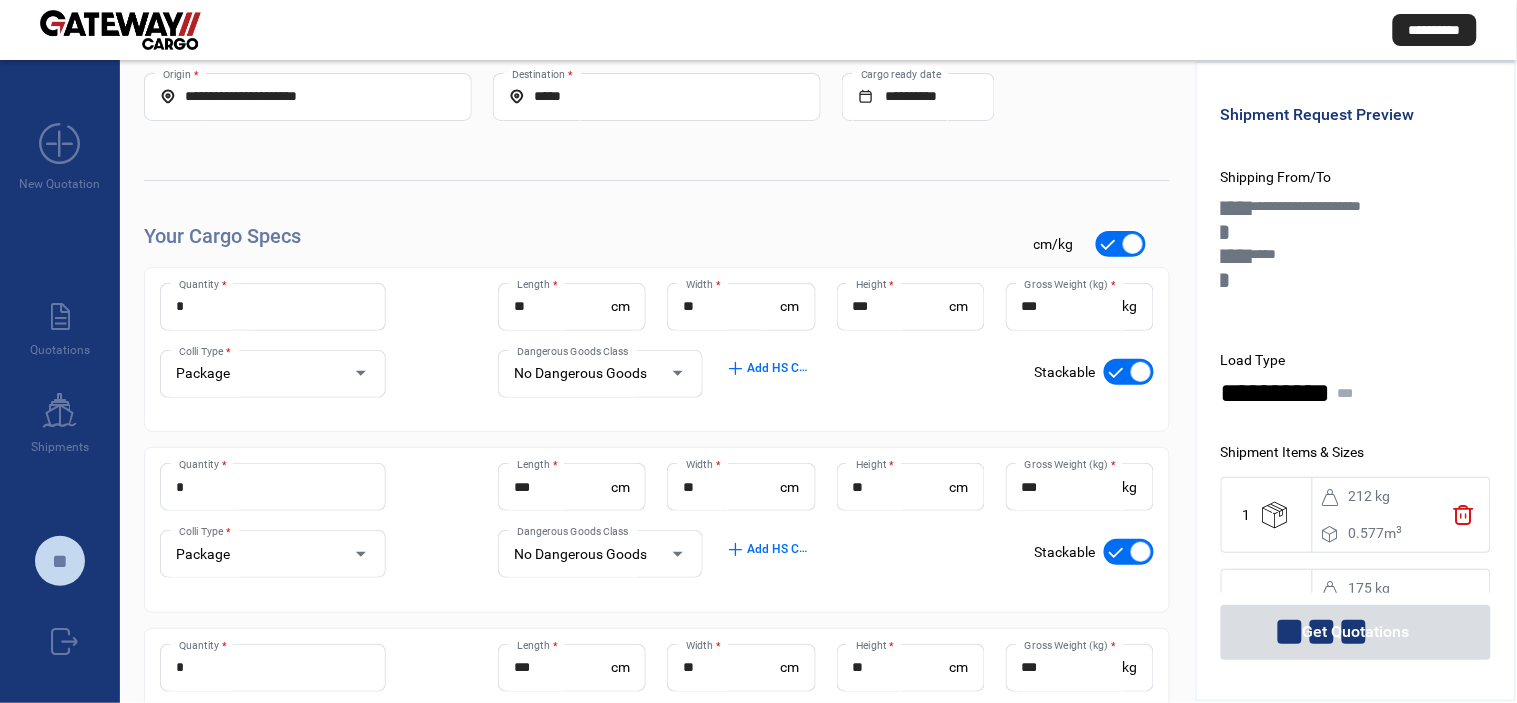 scroll, scrollTop: 222, scrollLeft: 0, axis: vertical 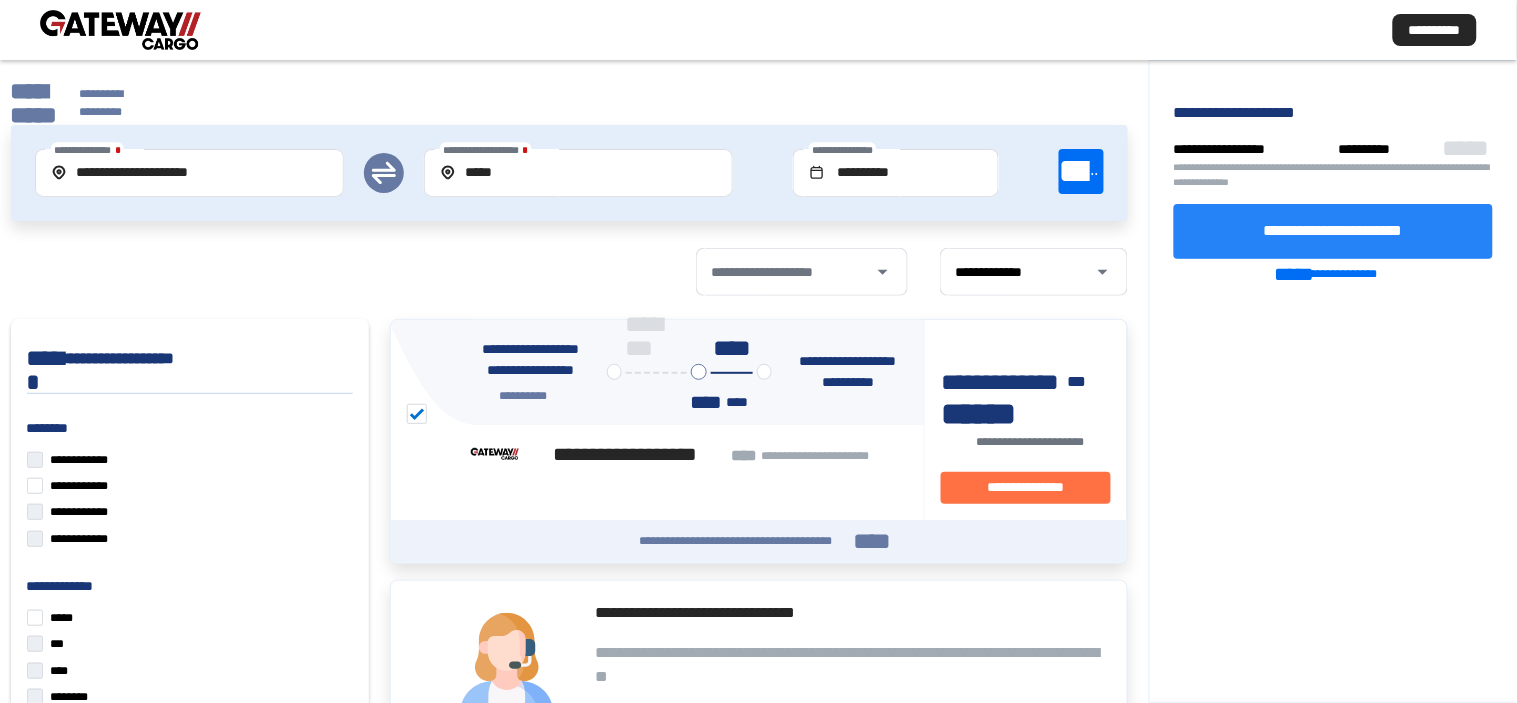click on "**********" 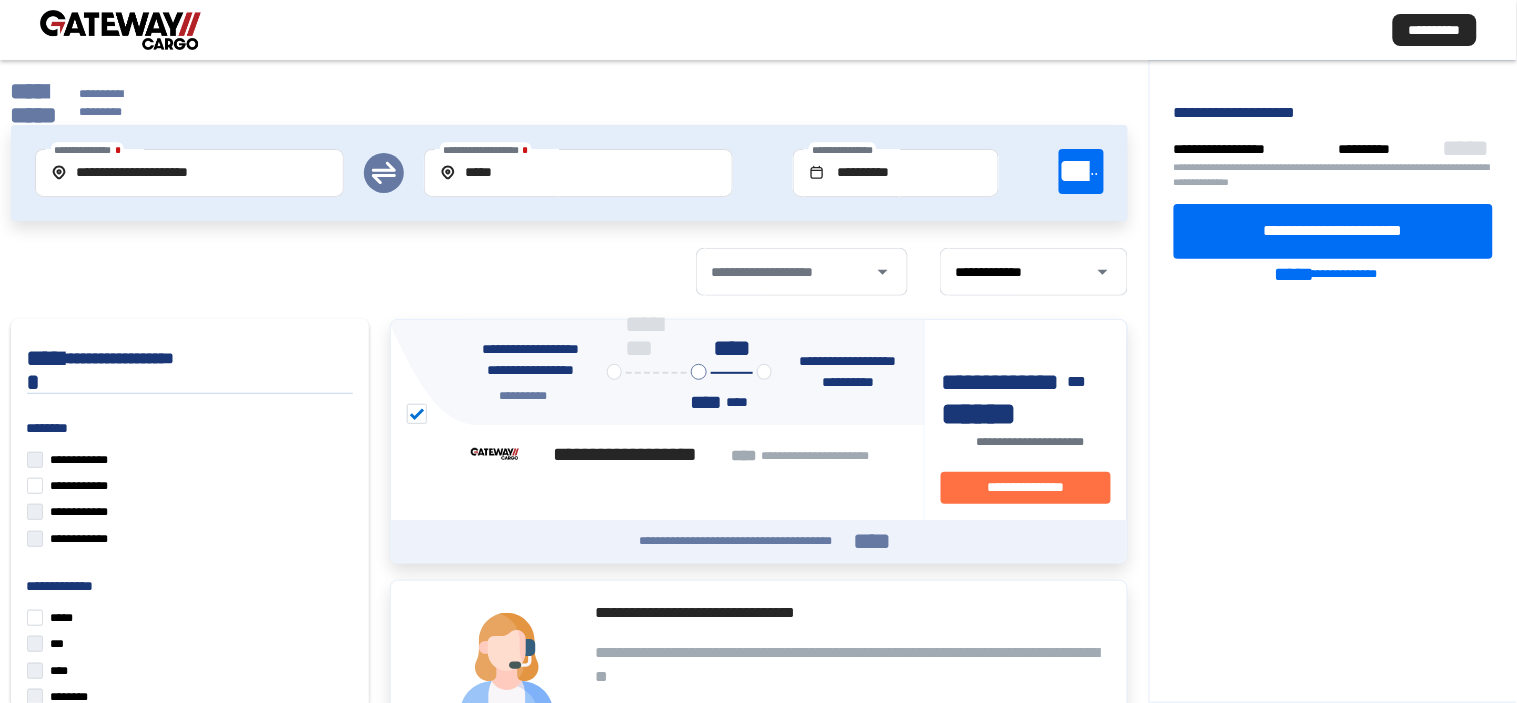 click on "**********" 